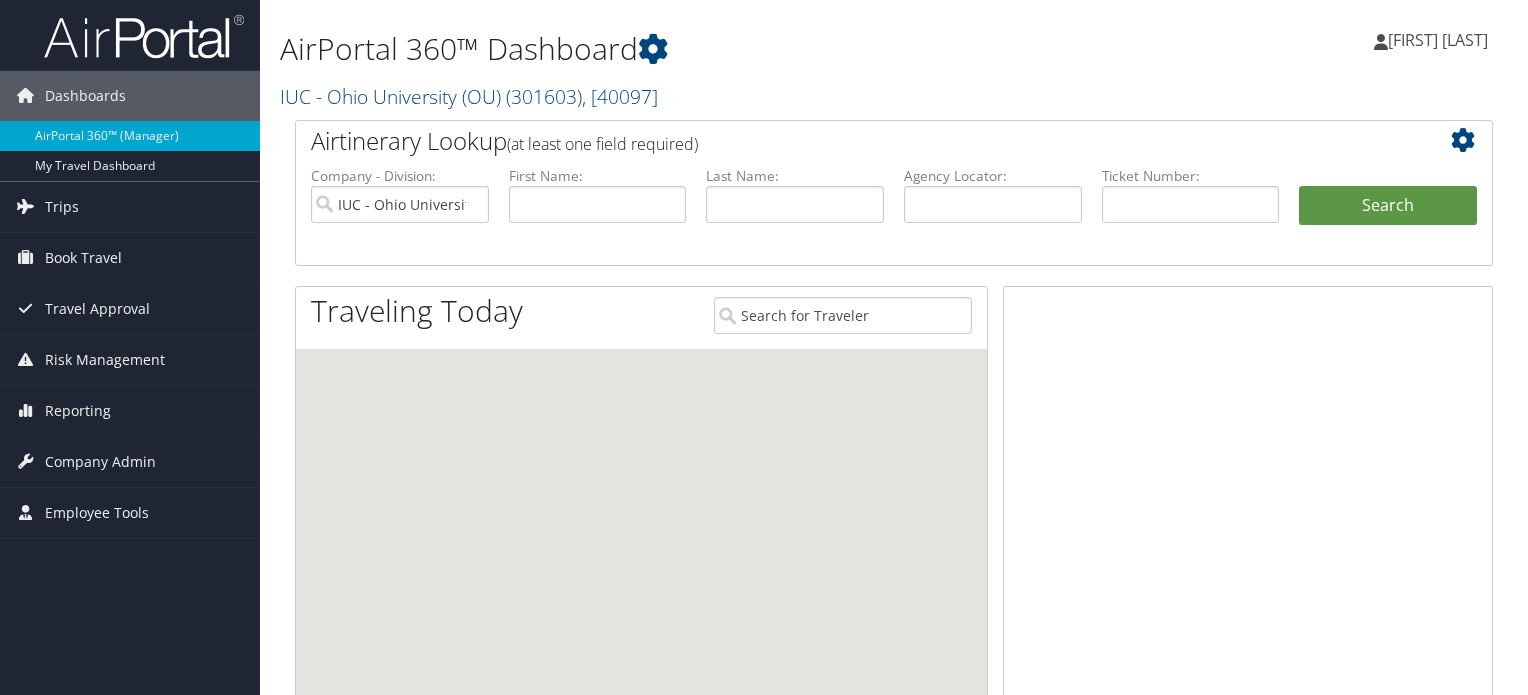 scroll, scrollTop: 0, scrollLeft: 0, axis: both 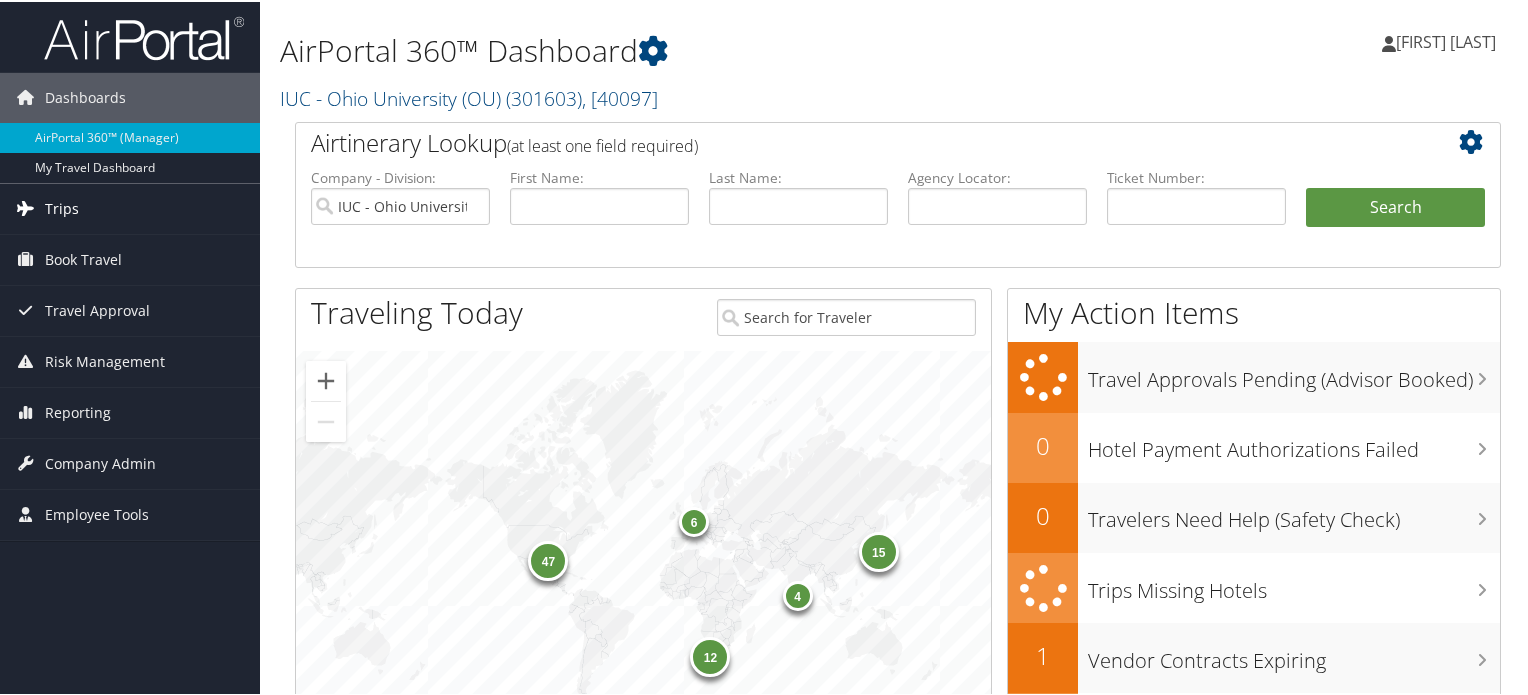 click on "Trips" at bounding box center [130, 207] 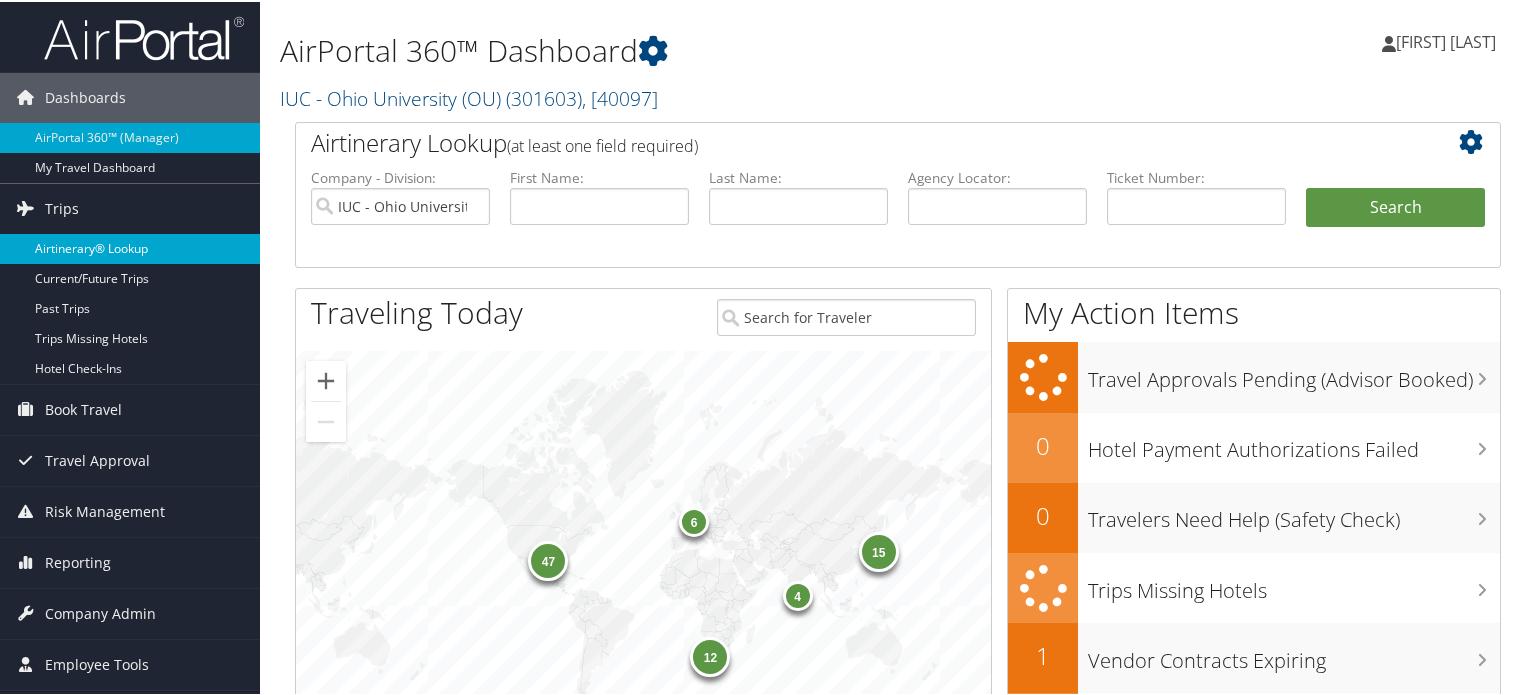 click on "Airtinerary® Lookup" at bounding box center (130, 247) 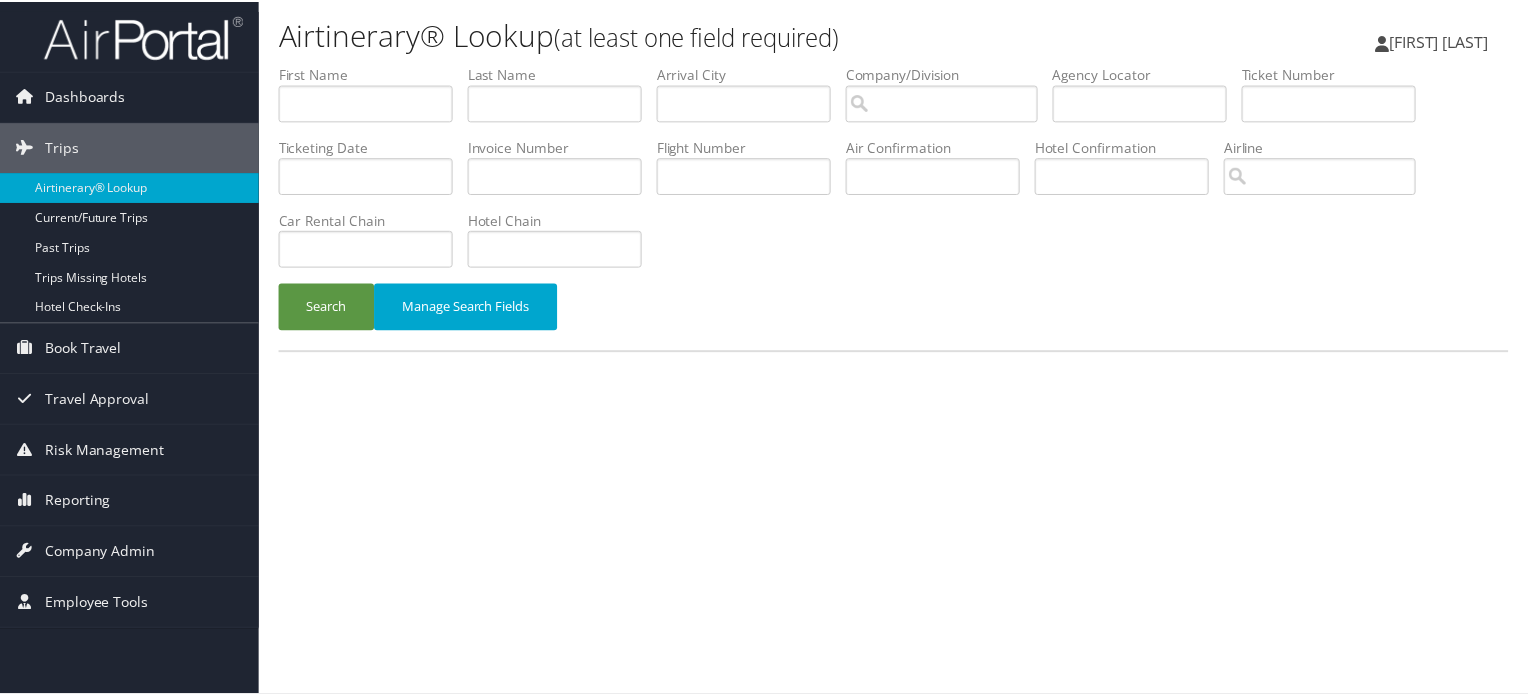 scroll, scrollTop: 0, scrollLeft: 0, axis: both 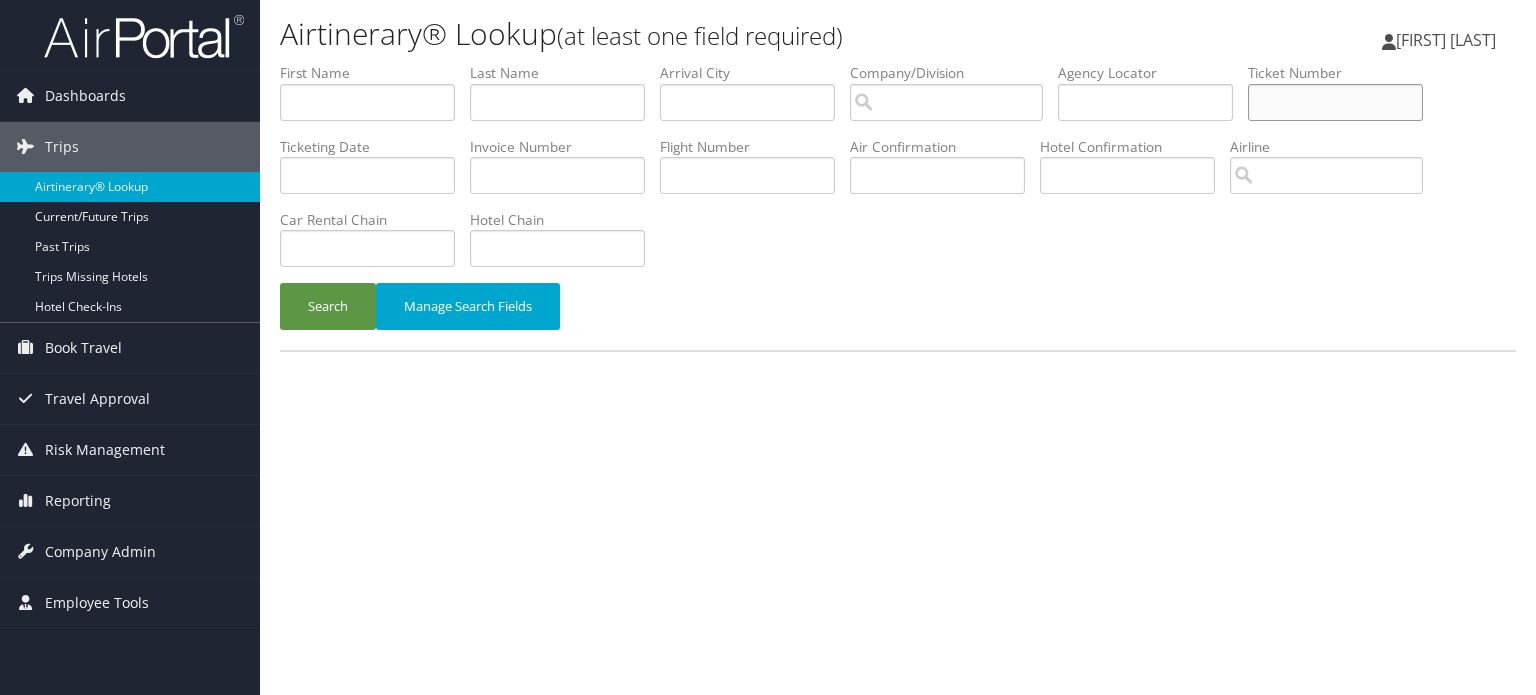 click at bounding box center [1335, 102] 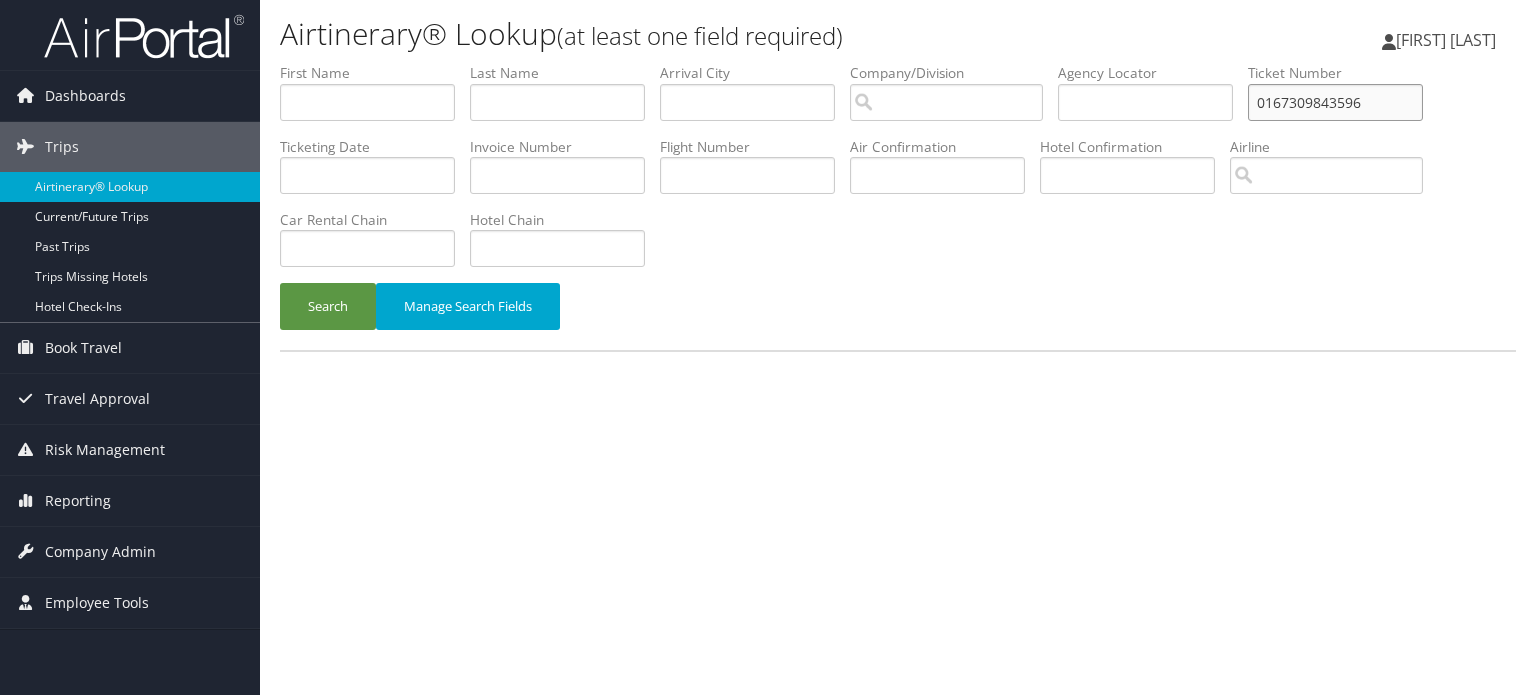 type on "0167309843596" 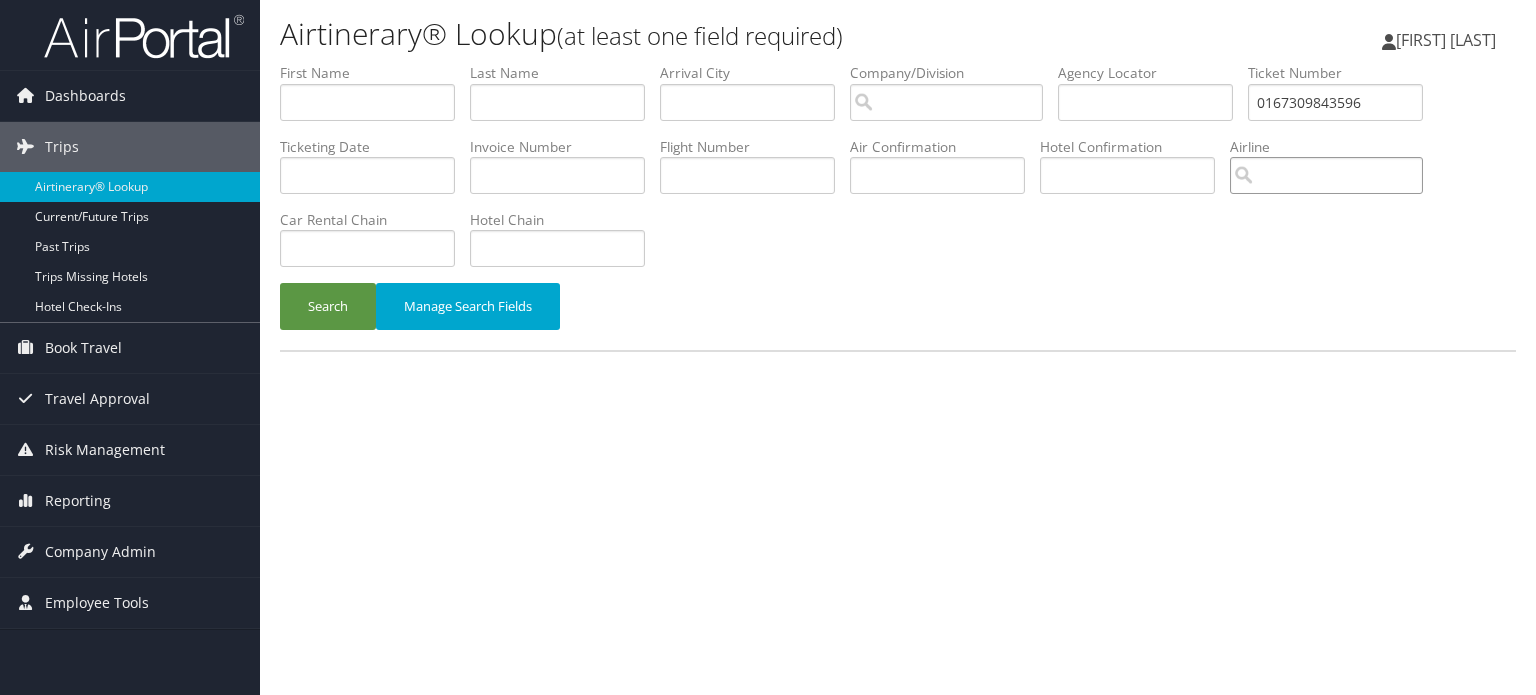 click at bounding box center [1326, 175] 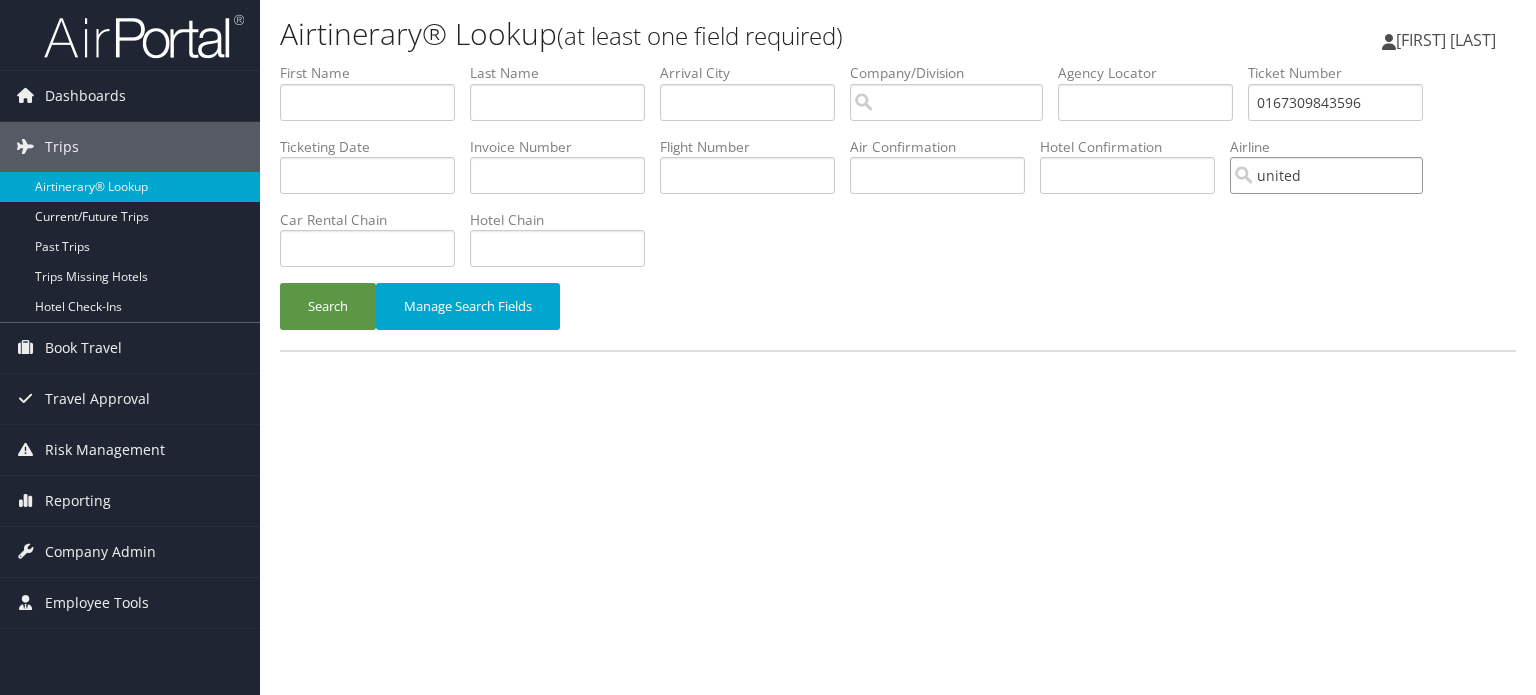type on "united" 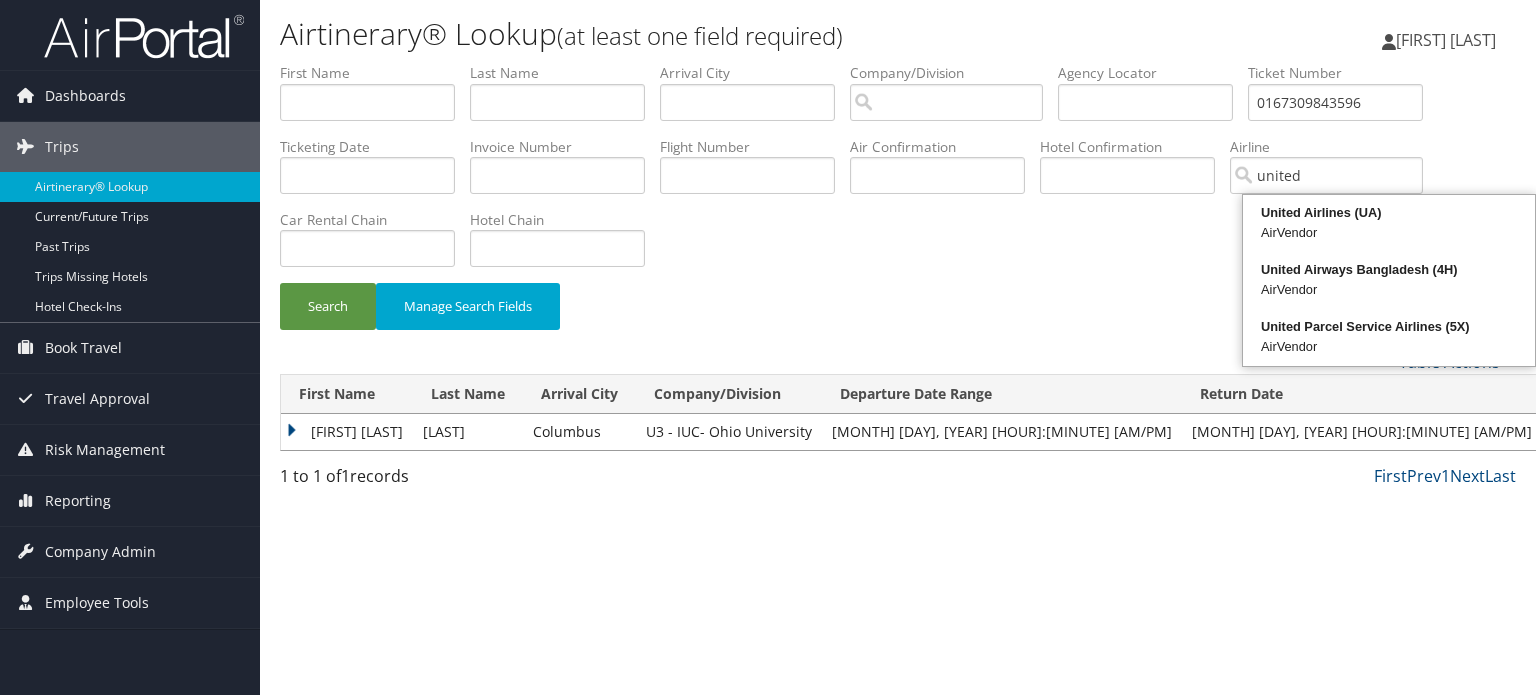 click on "[FIRST] [LAST]" at bounding box center (347, 432) 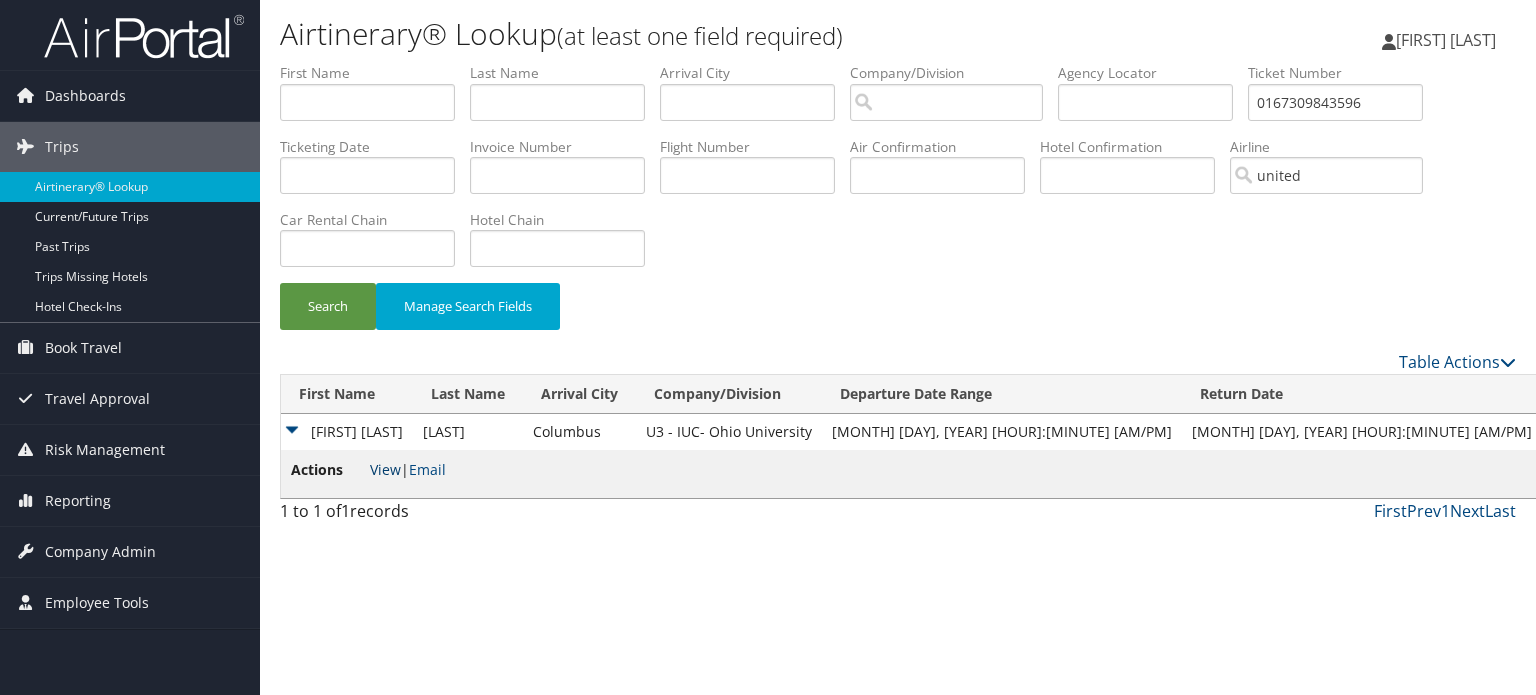 click on "View" at bounding box center [385, 469] 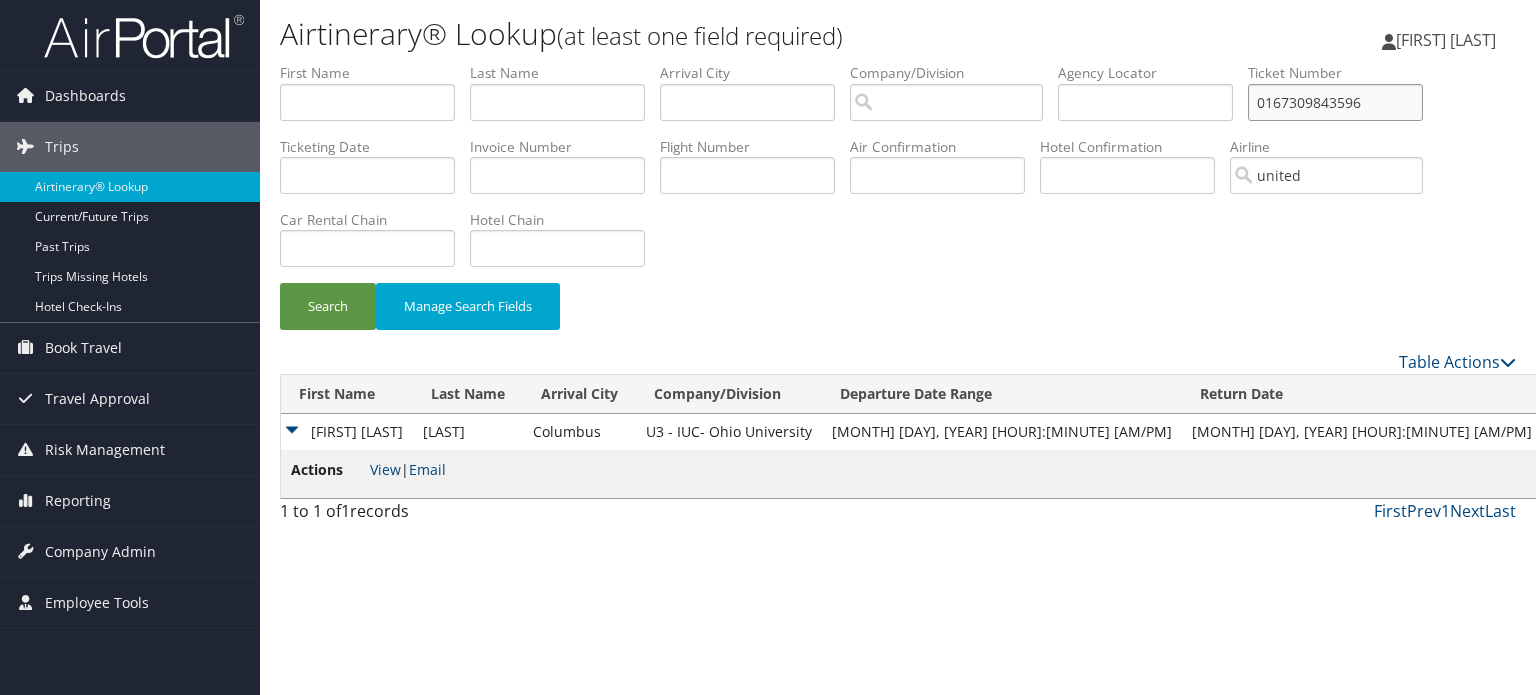click on "0167309843596" at bounding box center (1335, 102) 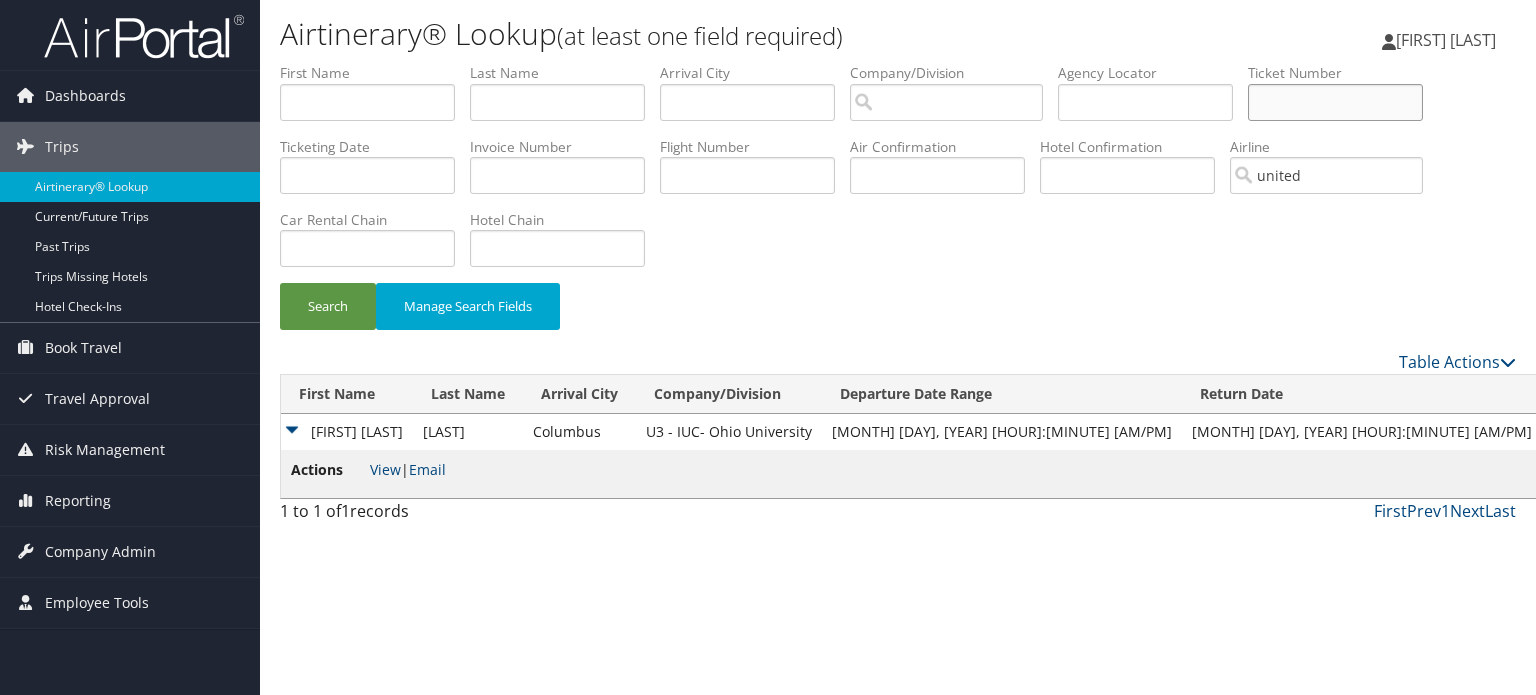 type 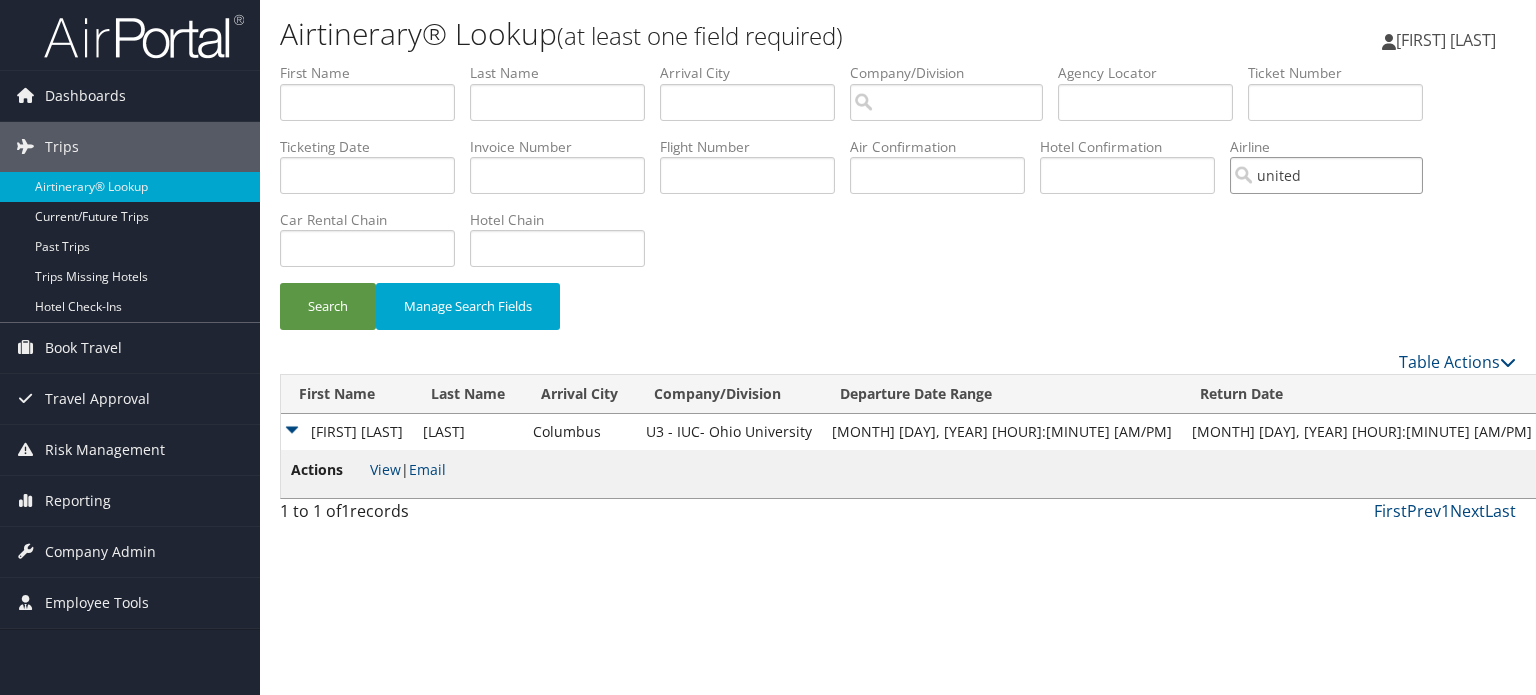 click on "united" at bounding box center [1326, 175] 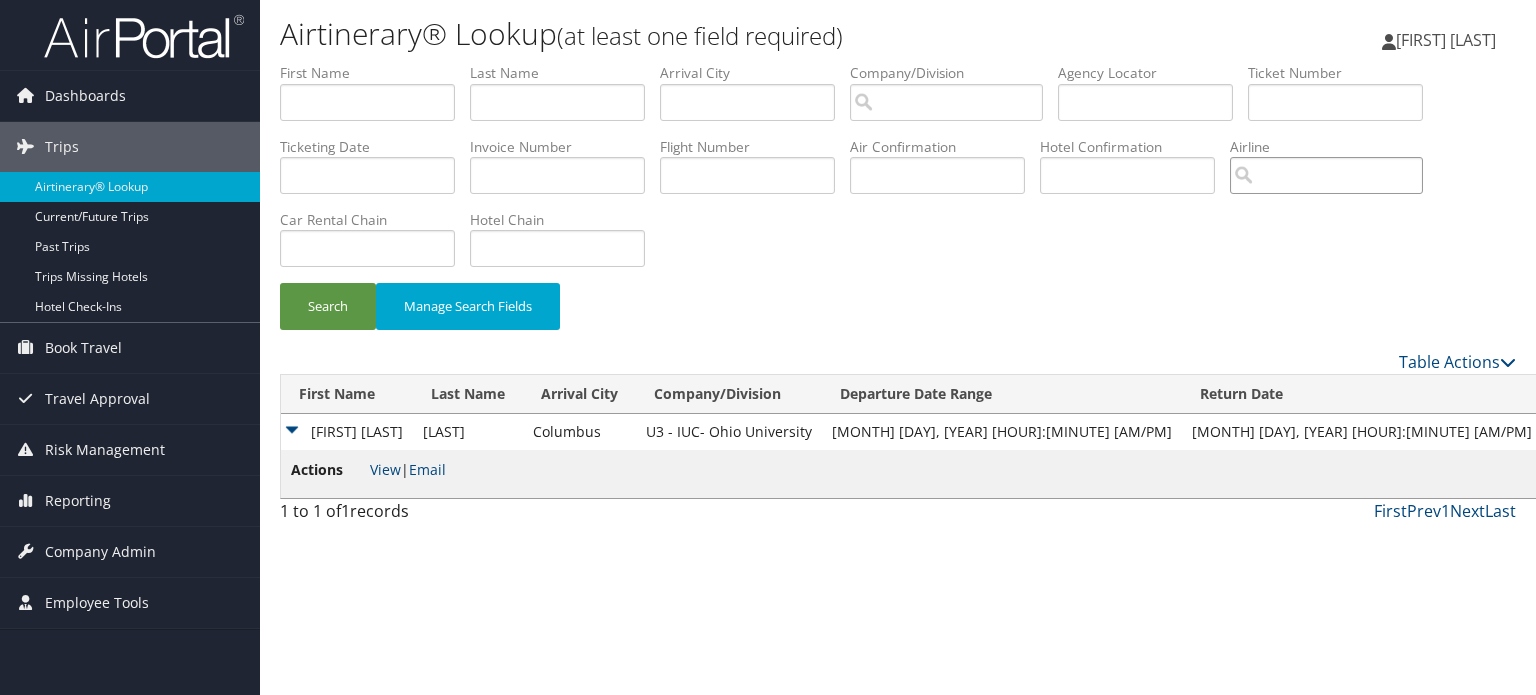 click at bounding box center (1326, 175) 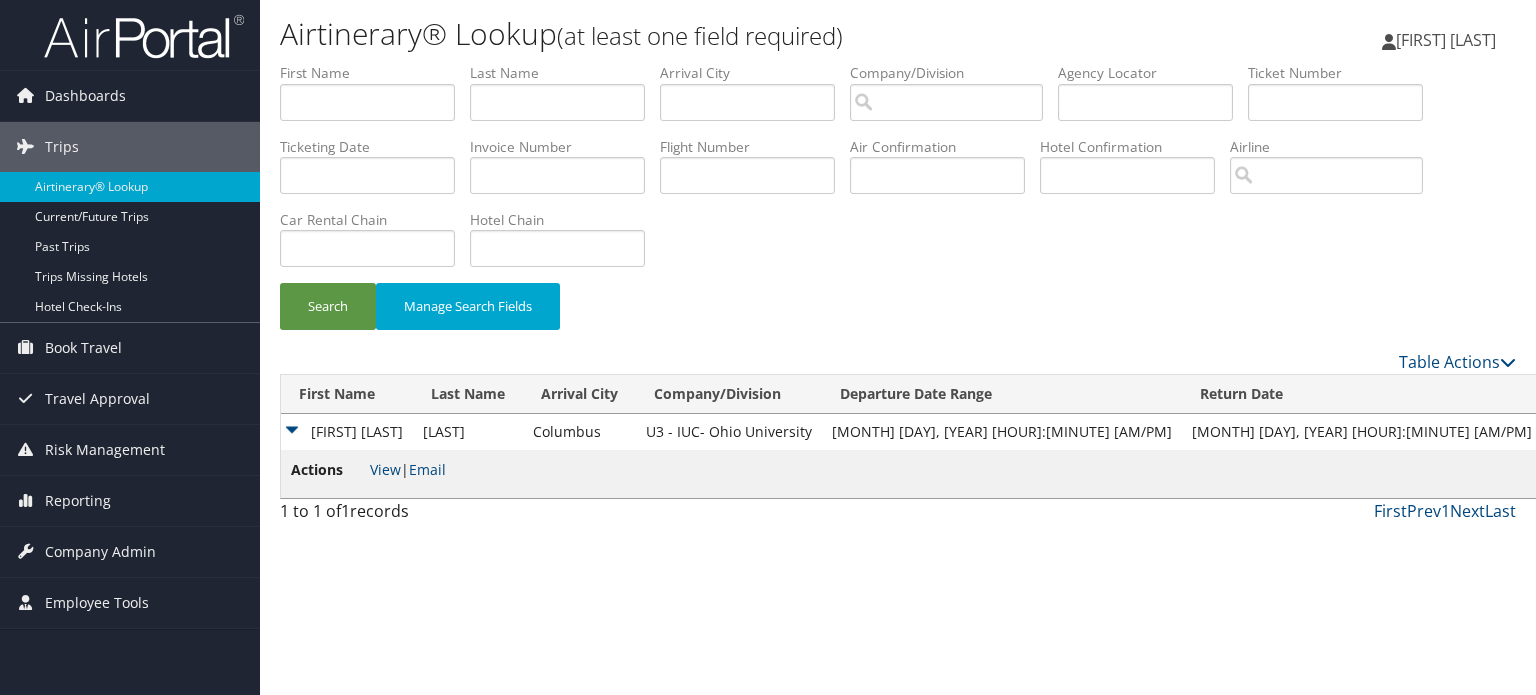 click on "Car Rental Chain" at bounding box center [375, 220] 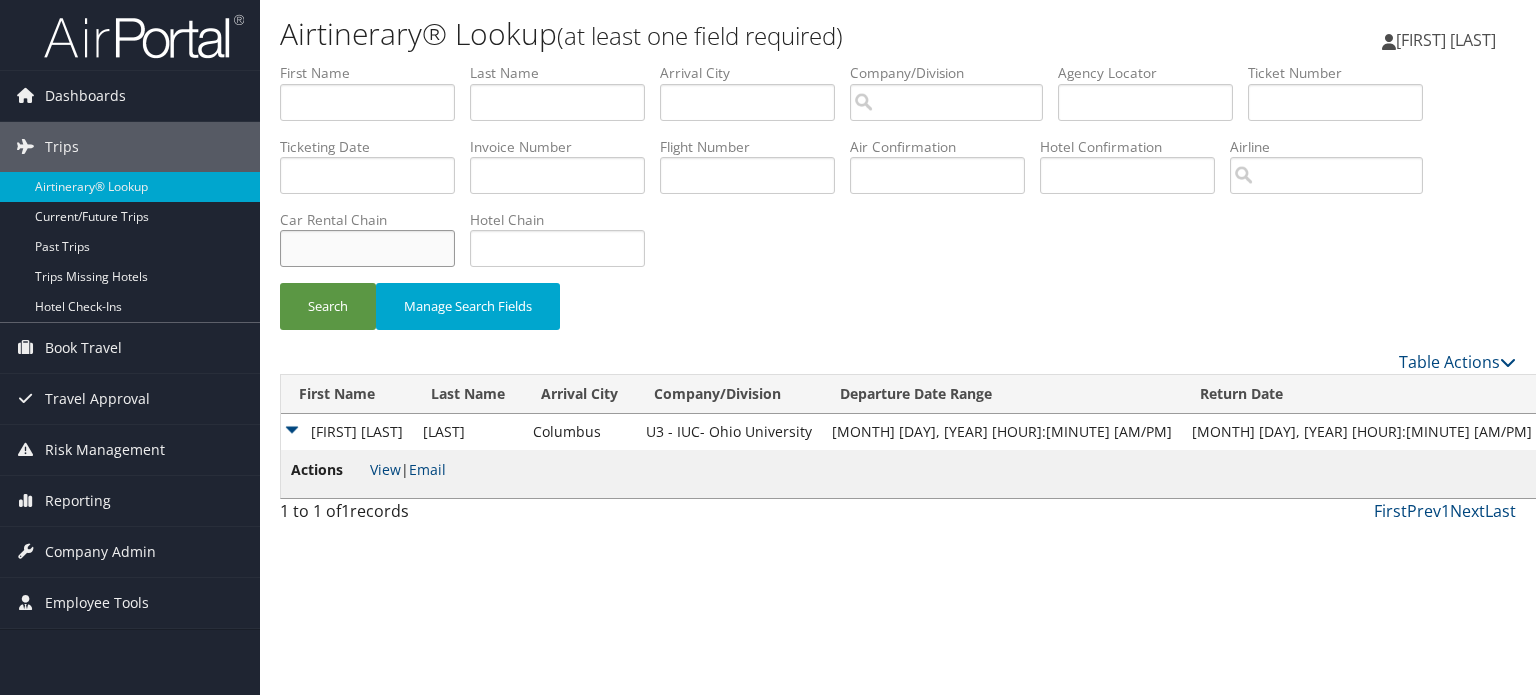 click at bounding box center (367, 248) 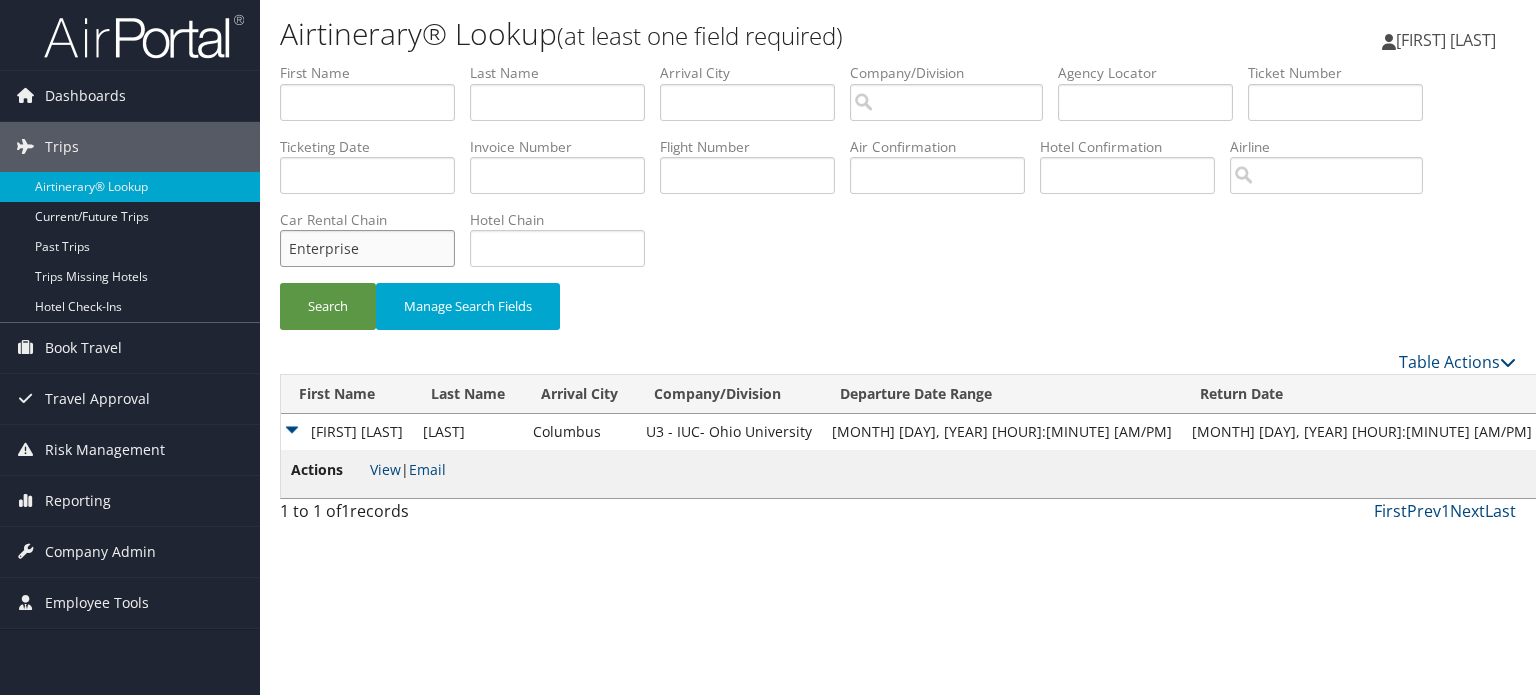 type on "Enterprise" 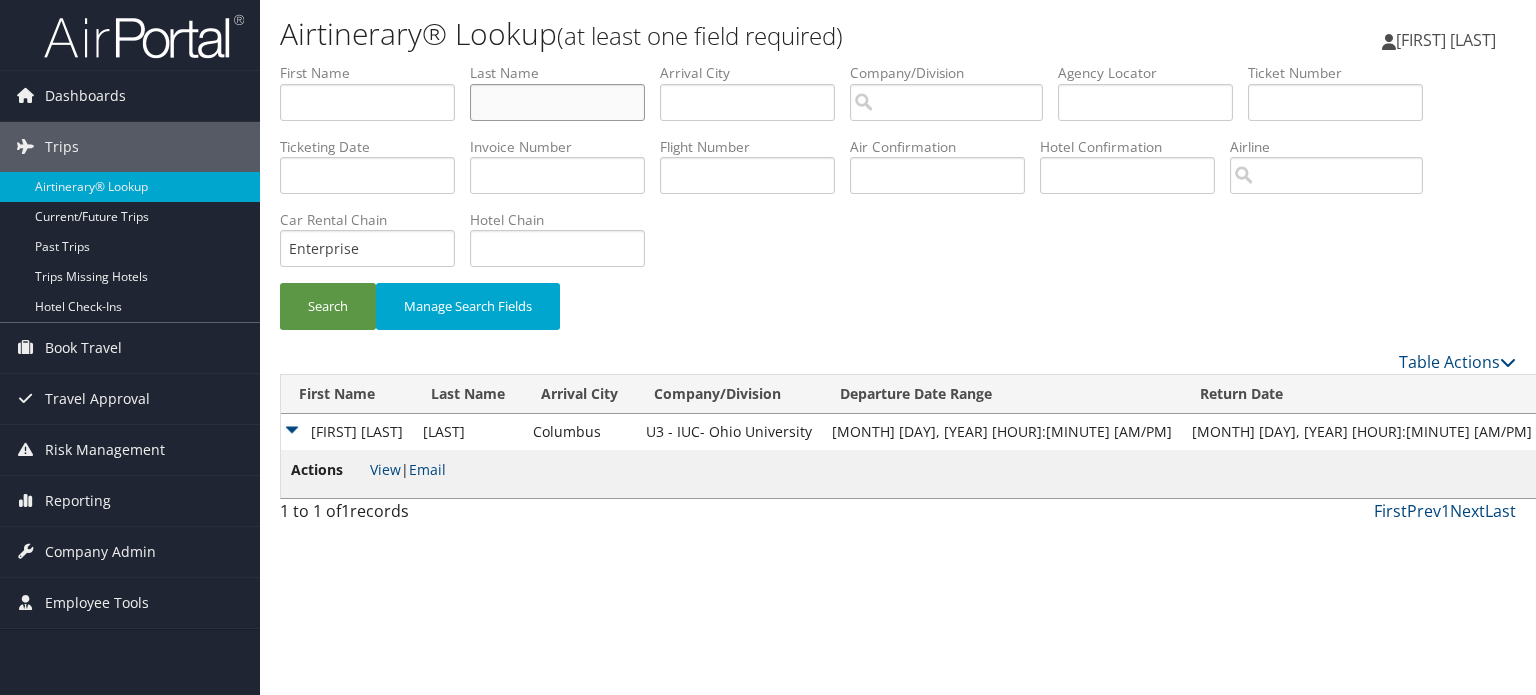 click at bounding box center [557, 102] 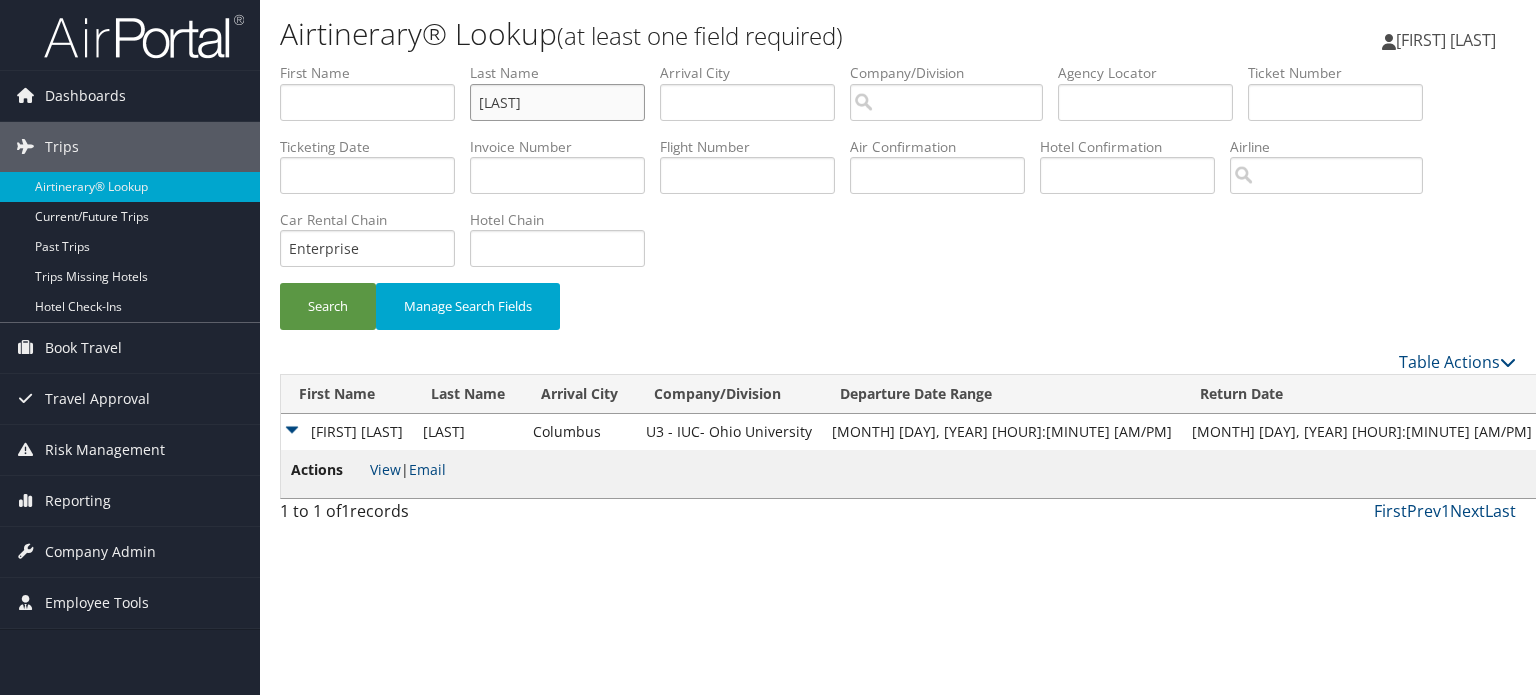 click on "Search" at bounding box center (328, 306) 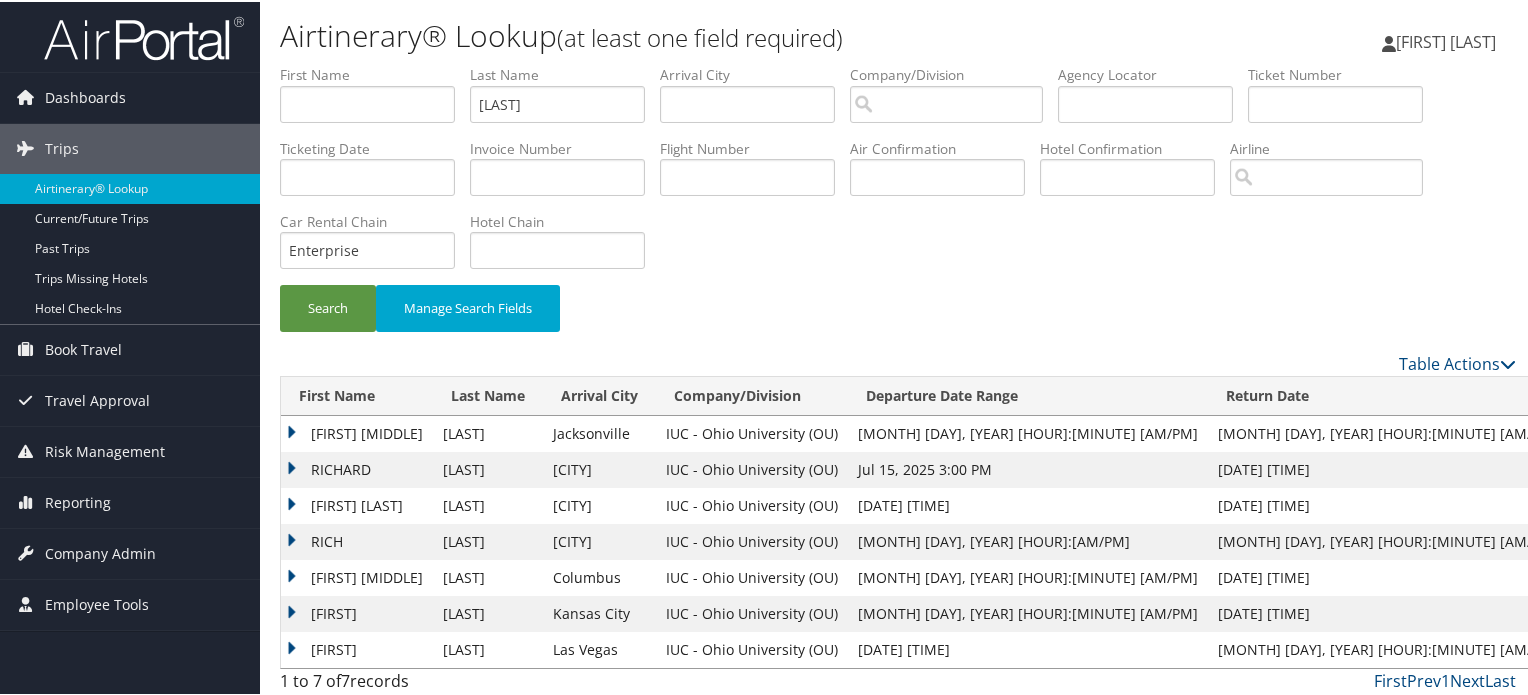 click on "JOEL R" at bounding box center [357, 432] 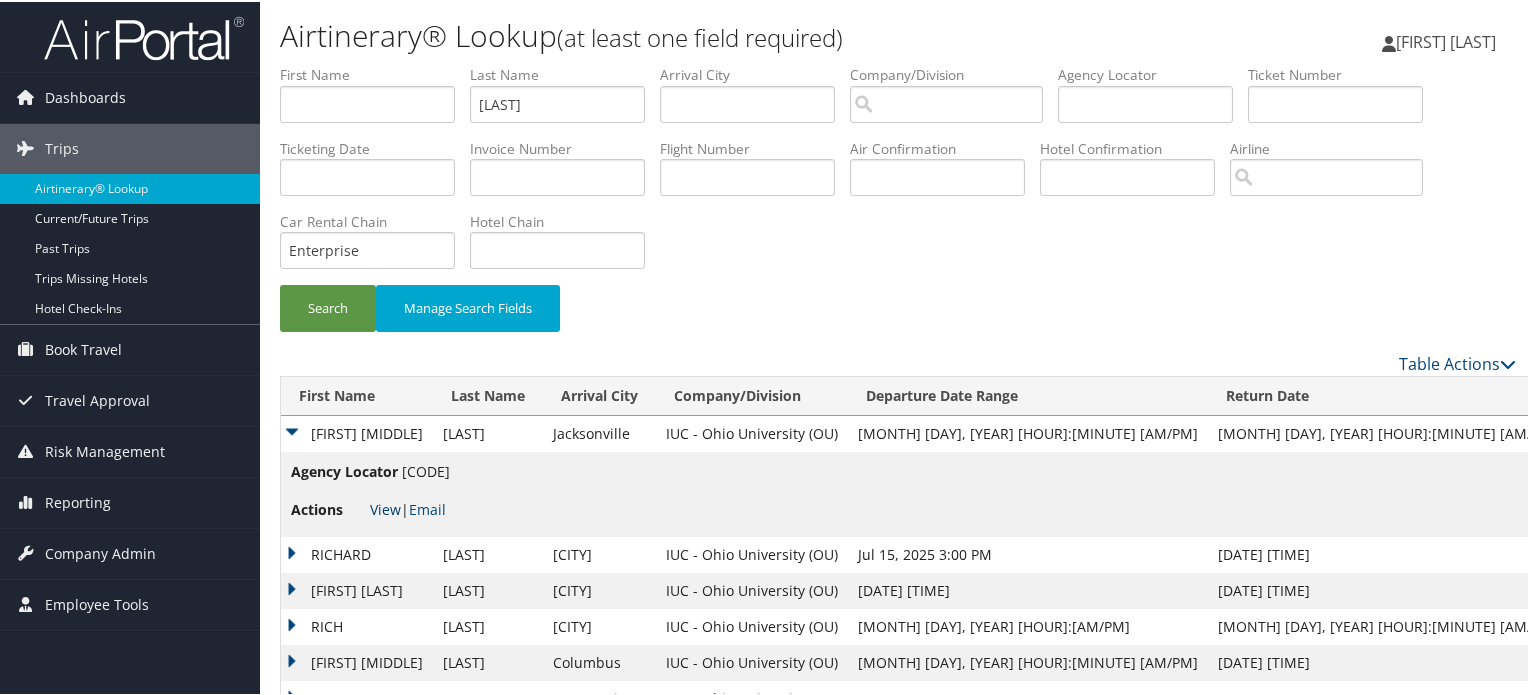 click on "View" at bounding box center [385, 507] 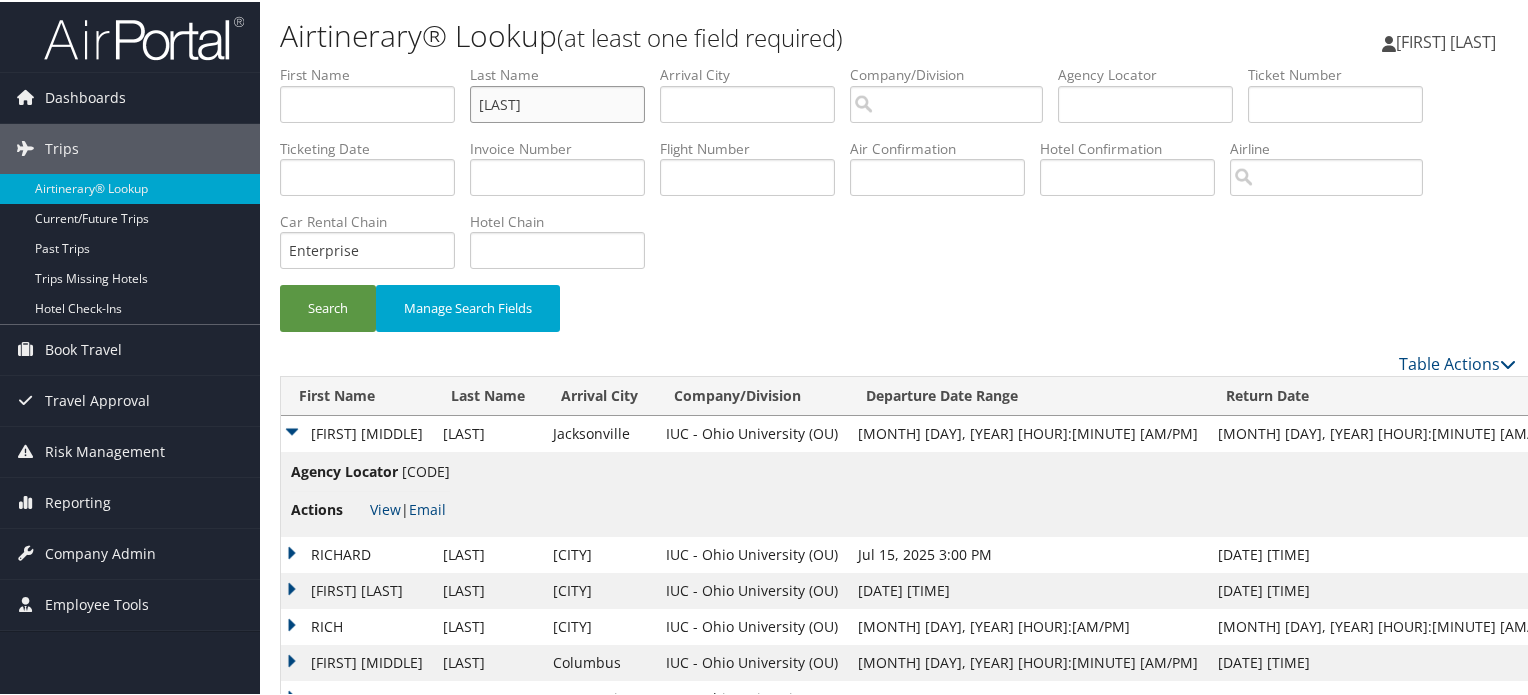 click on "greenlee" at bounding box center [557, 102] 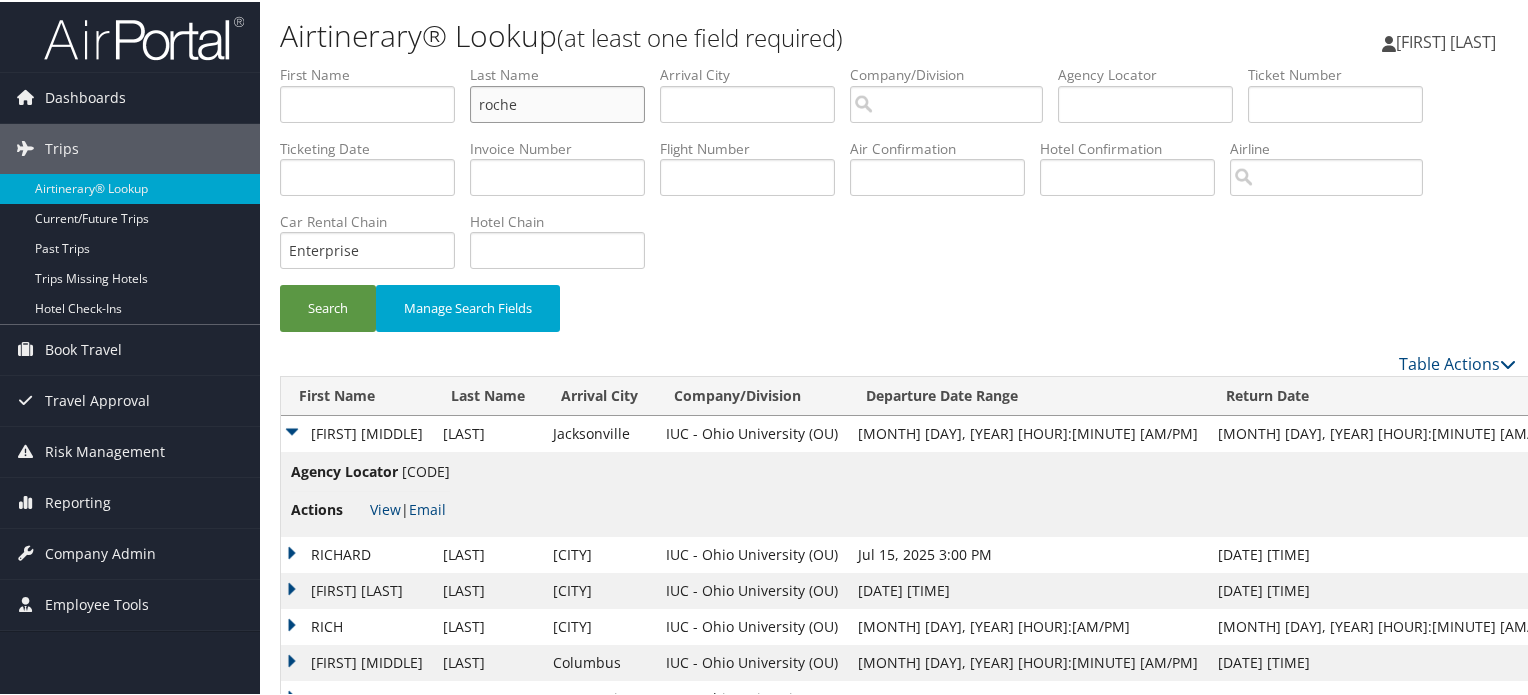 click on "Search" at bounding box center (328, 306) 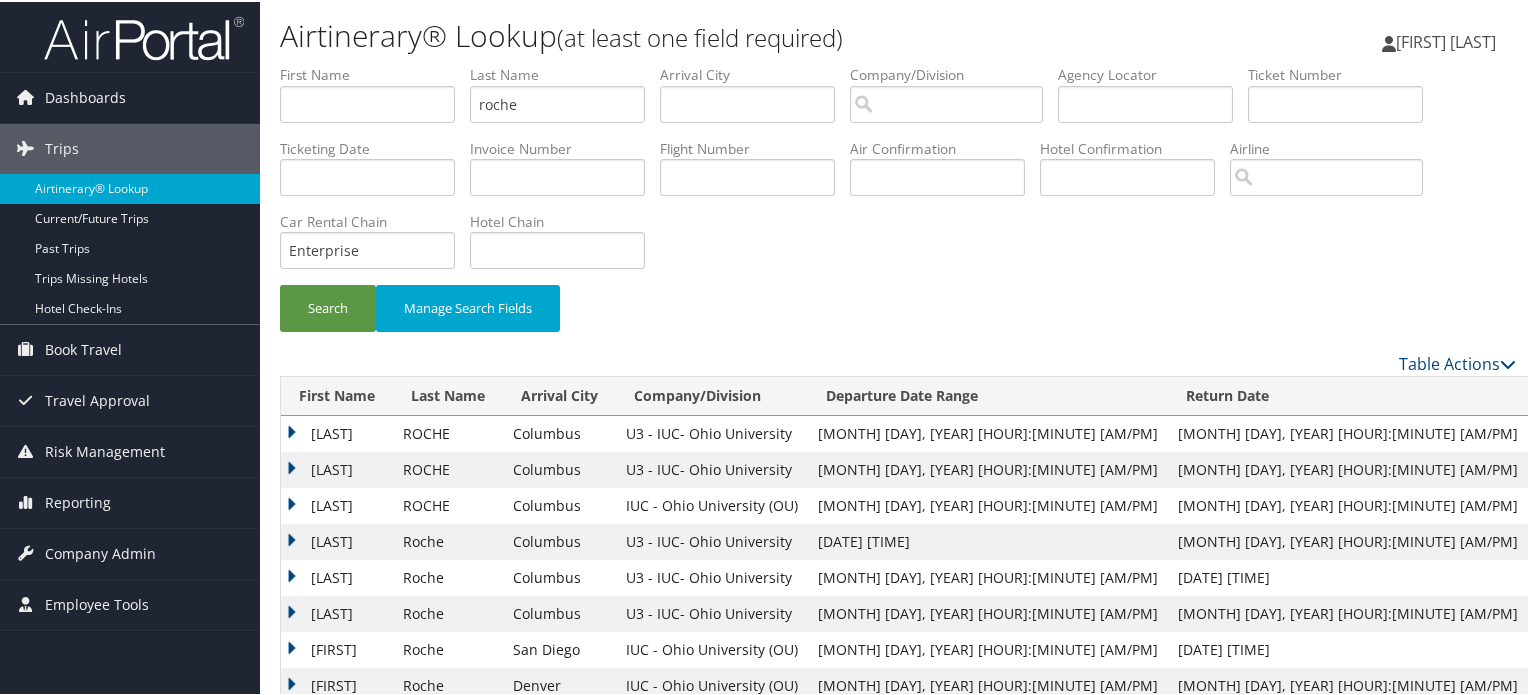 click on "JULIE" at bounding box center (337, 432) 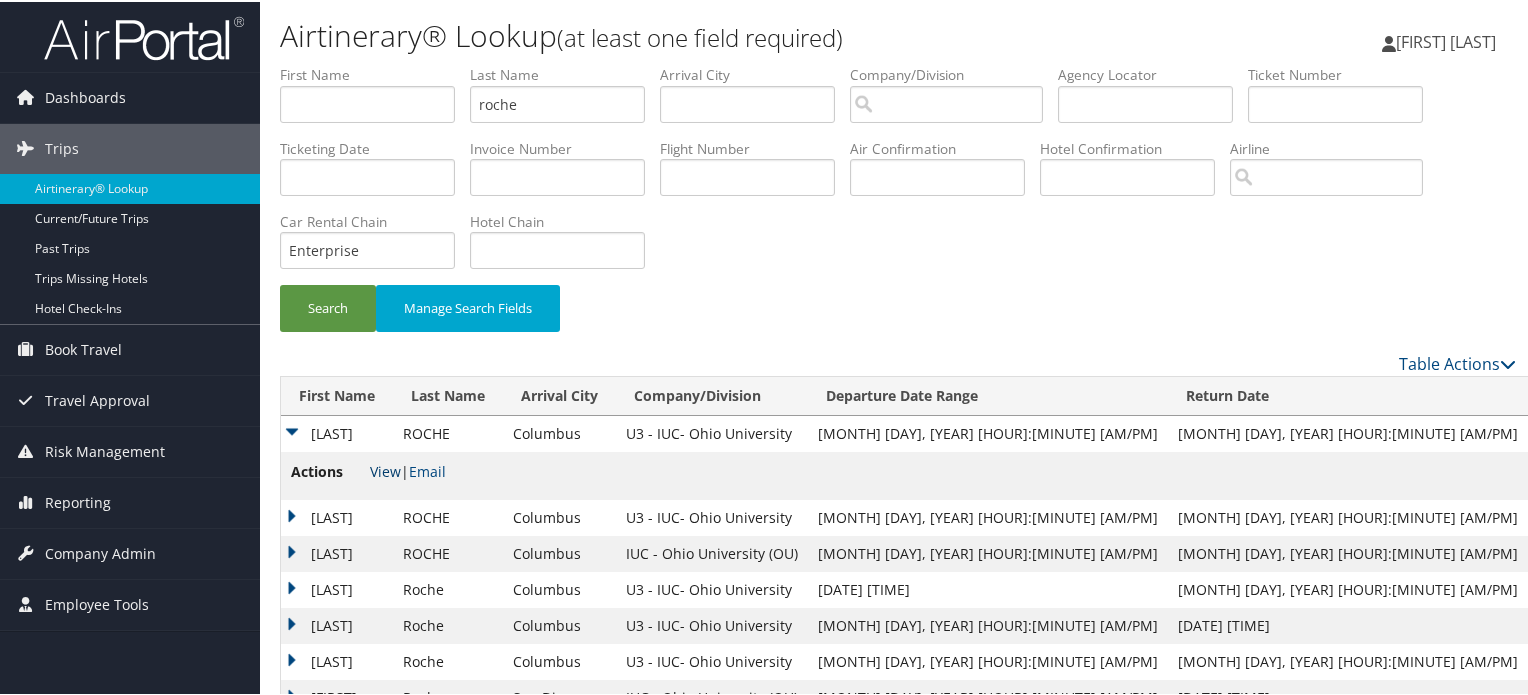 click on "View" at bounding box center [385, 469] 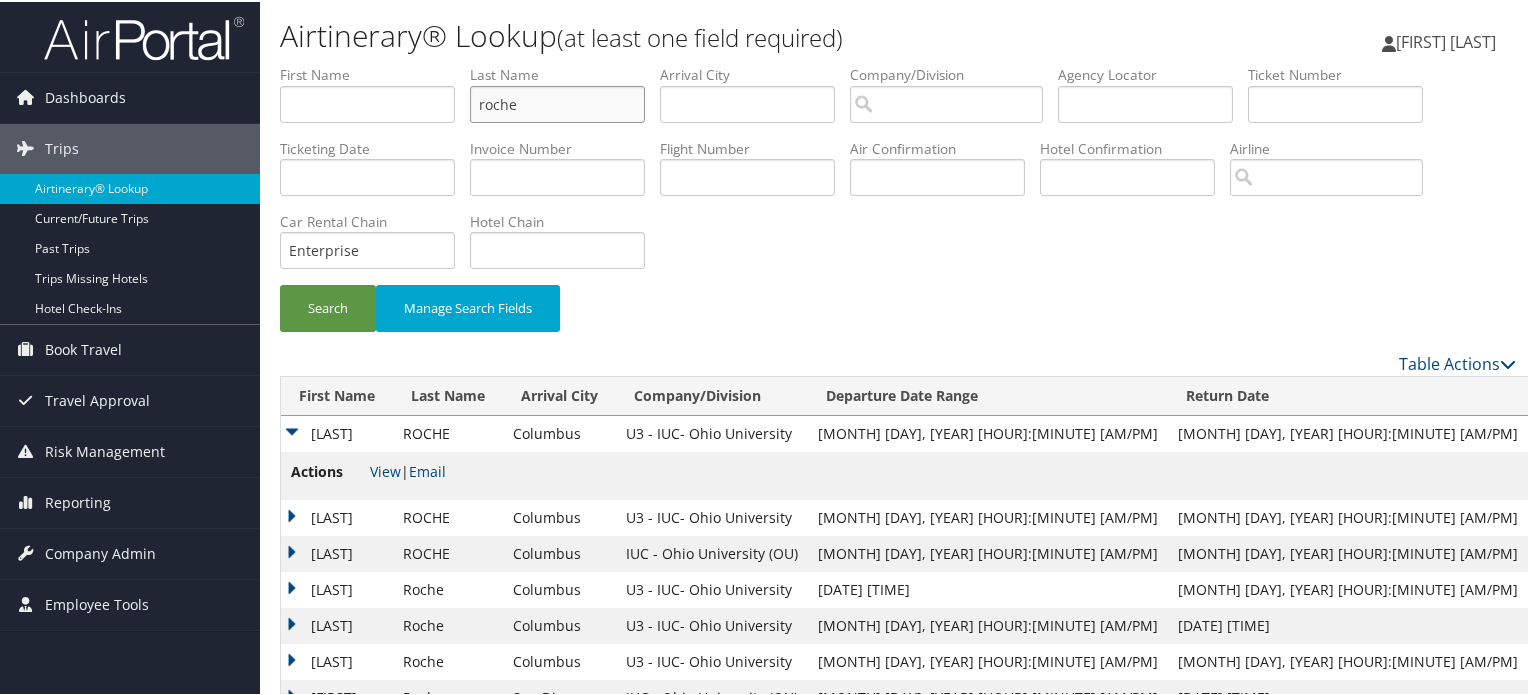 click on "roche" at bounding box center (557, 102) 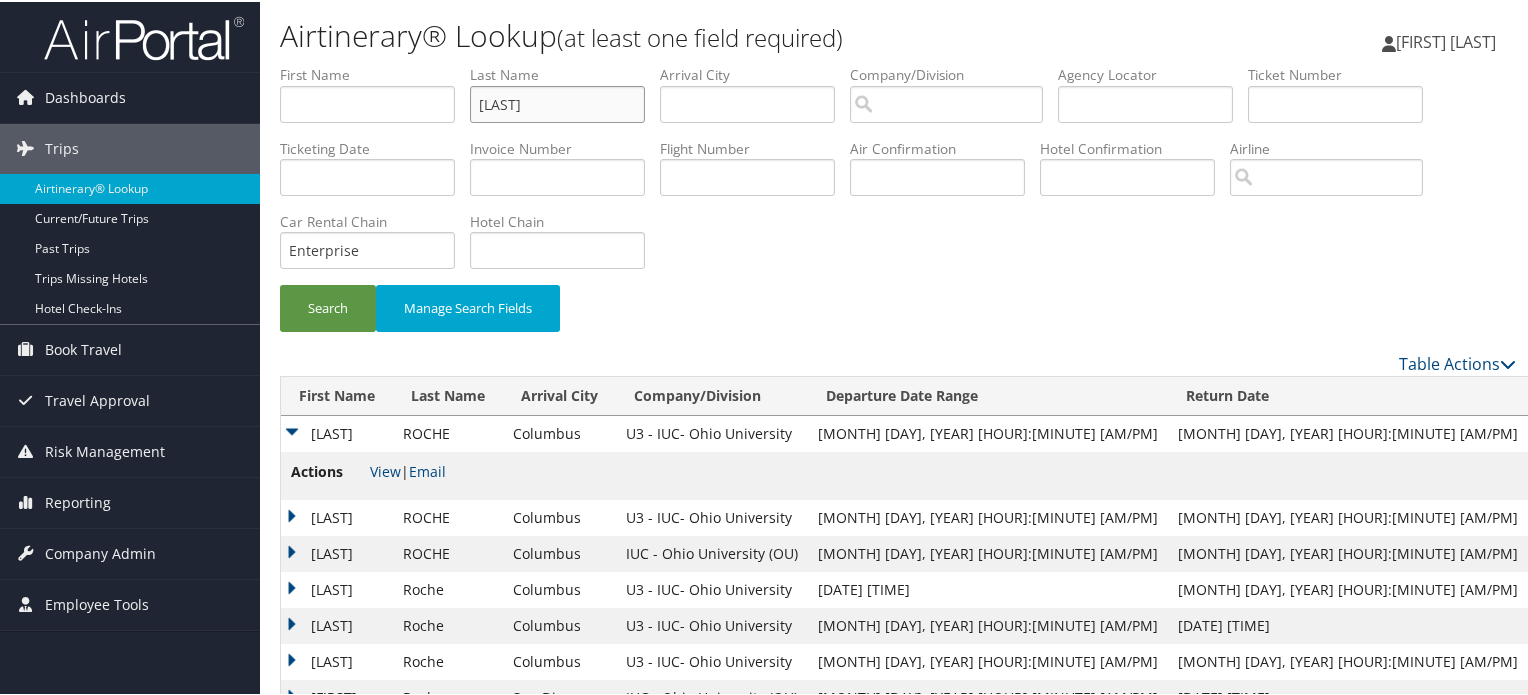type on "thornton" 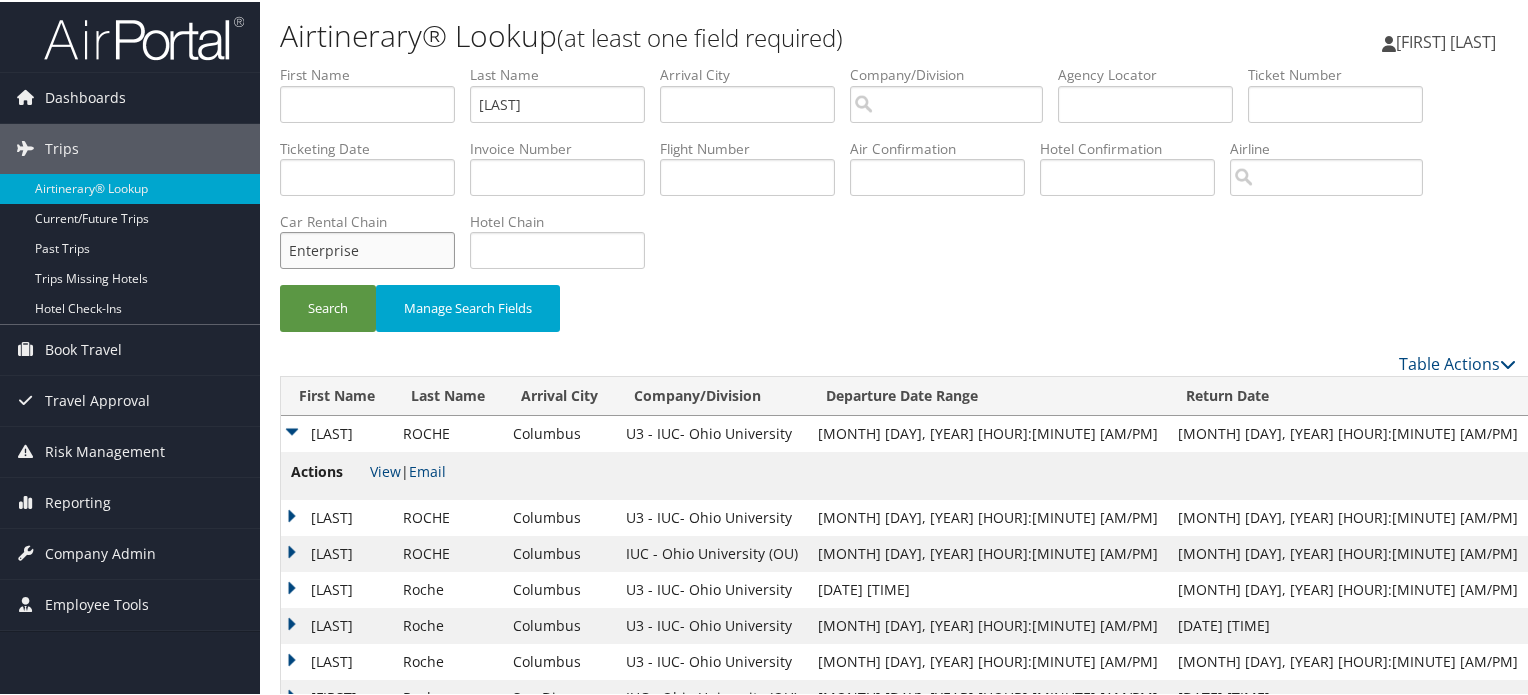 click on "Enterprise" at bounding box center (367, 248) 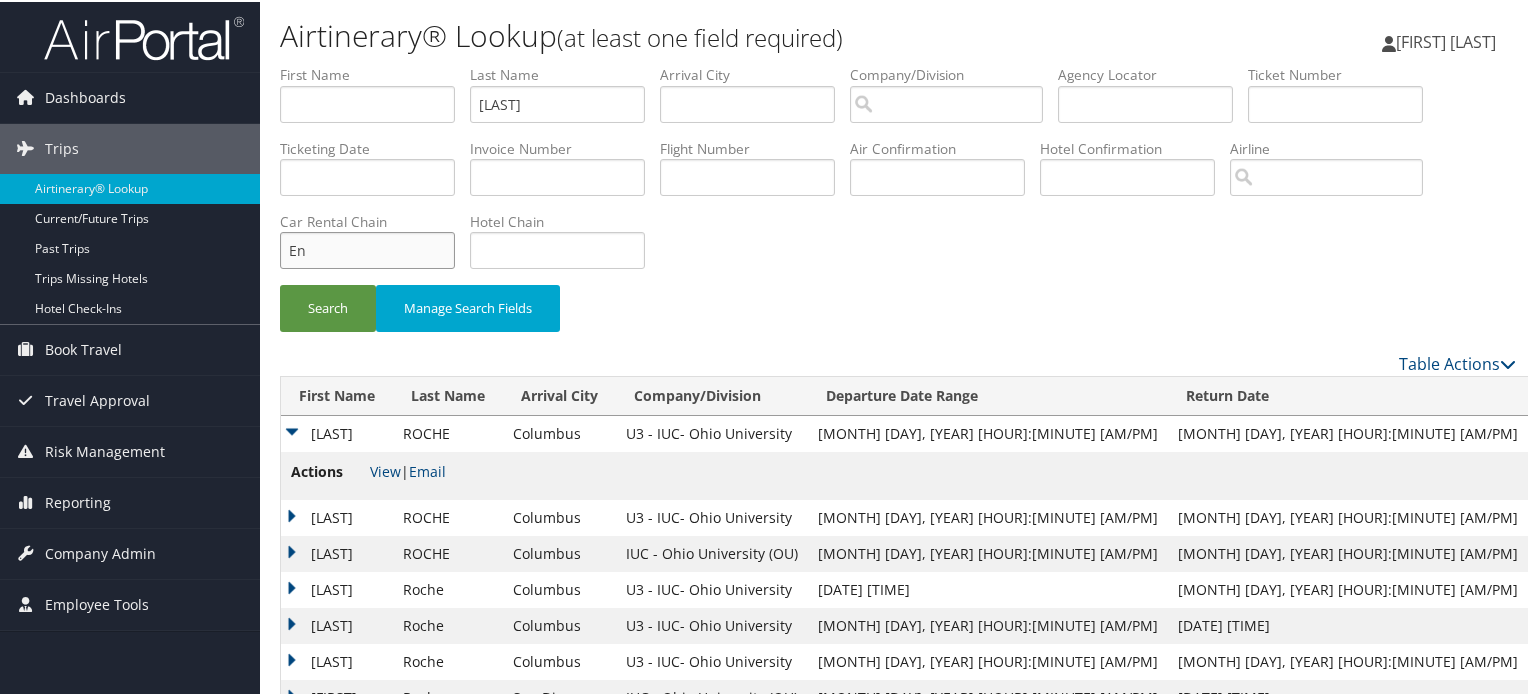 type on "E" 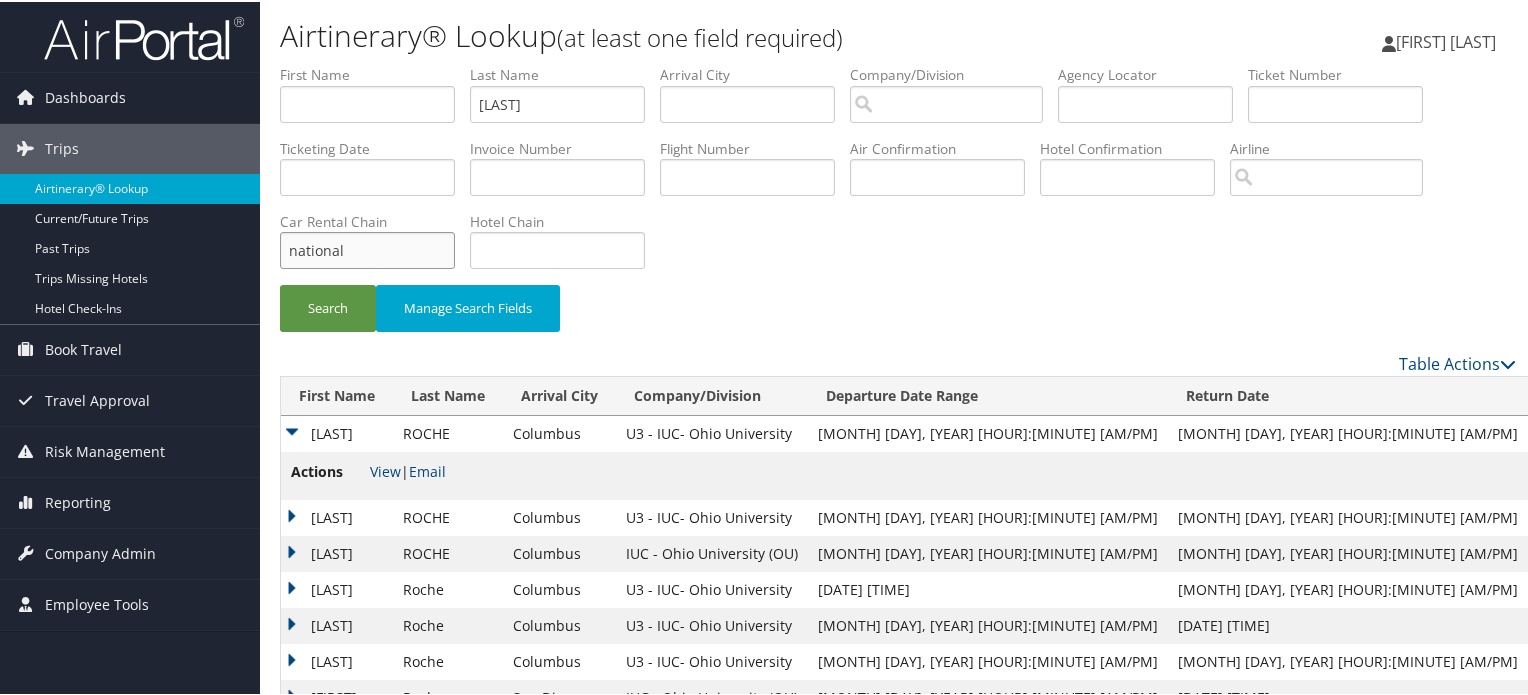 click on "Search" at bounding box center [328, 306] 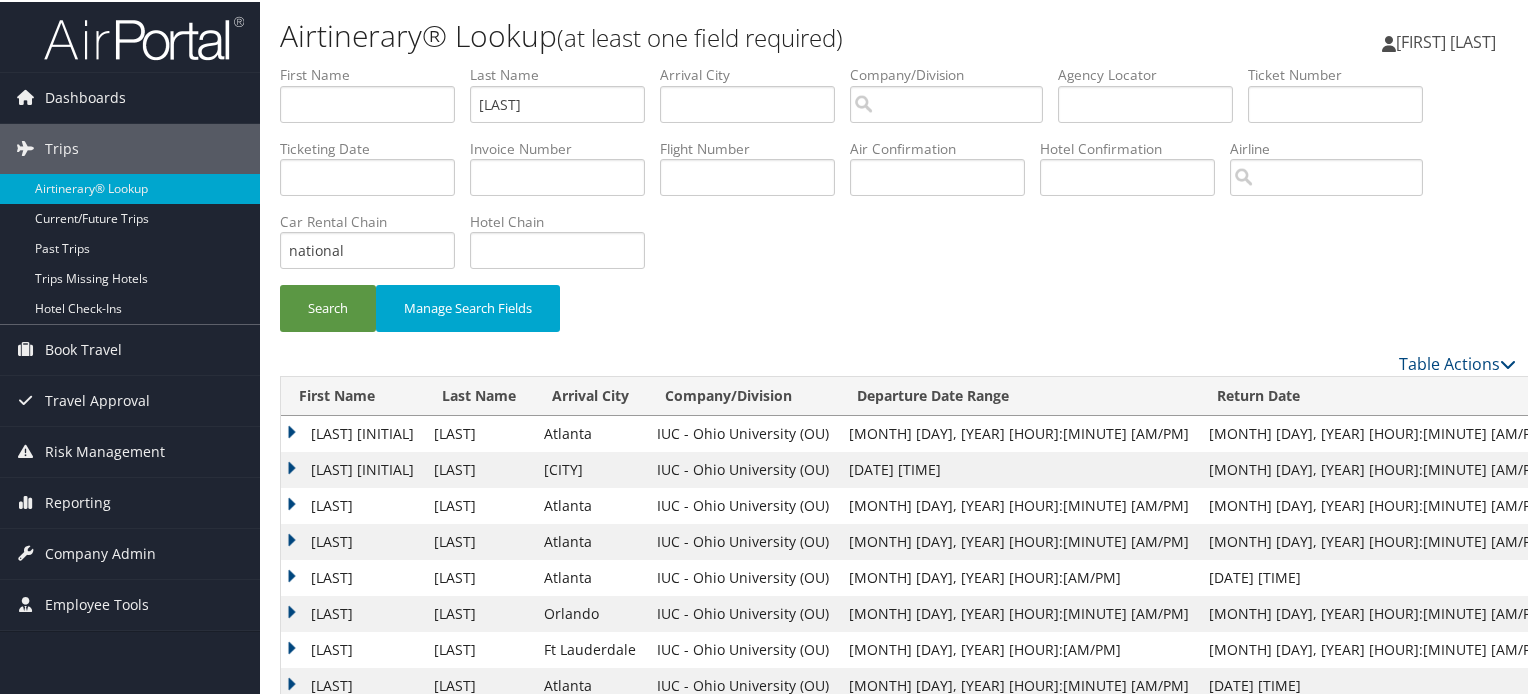 click on "LAMAR C" at bounding box center (352, 432) 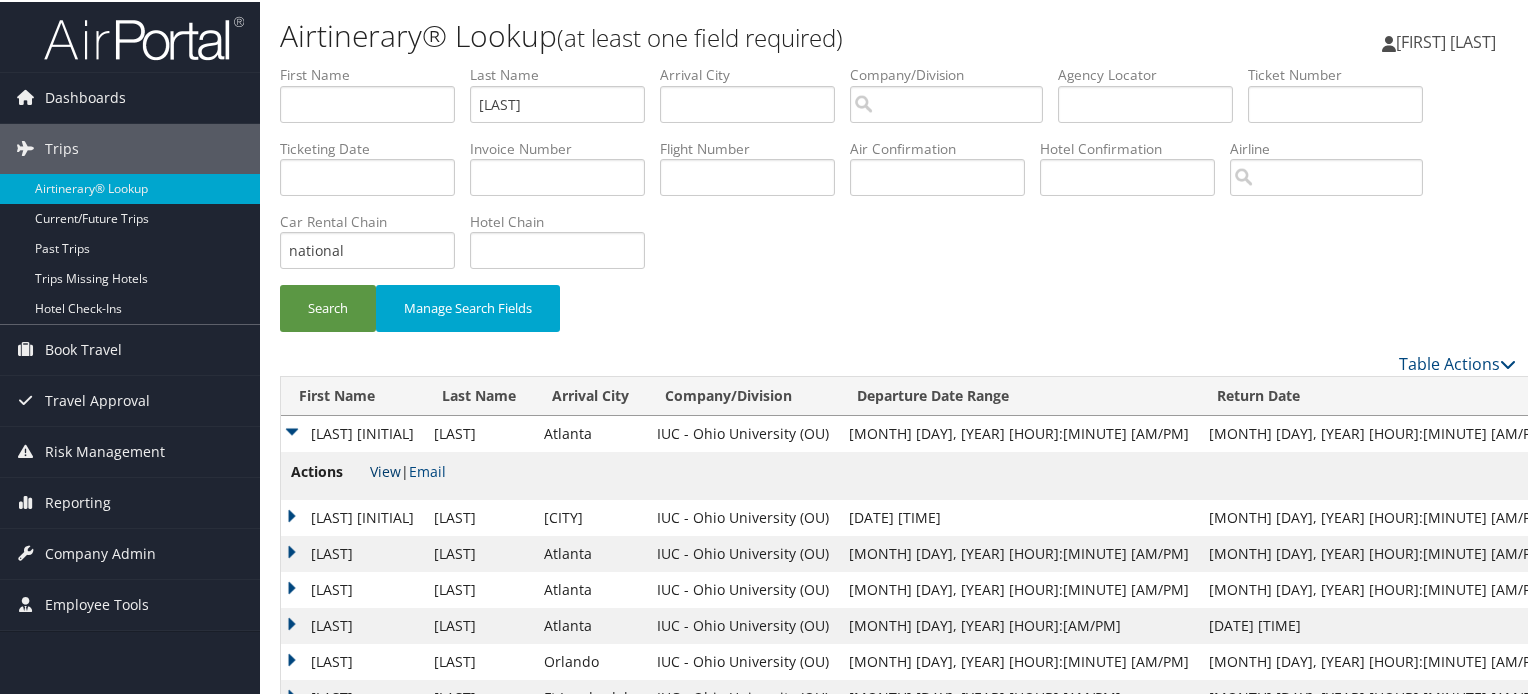 click on "View" at bounding box center (385, 469) 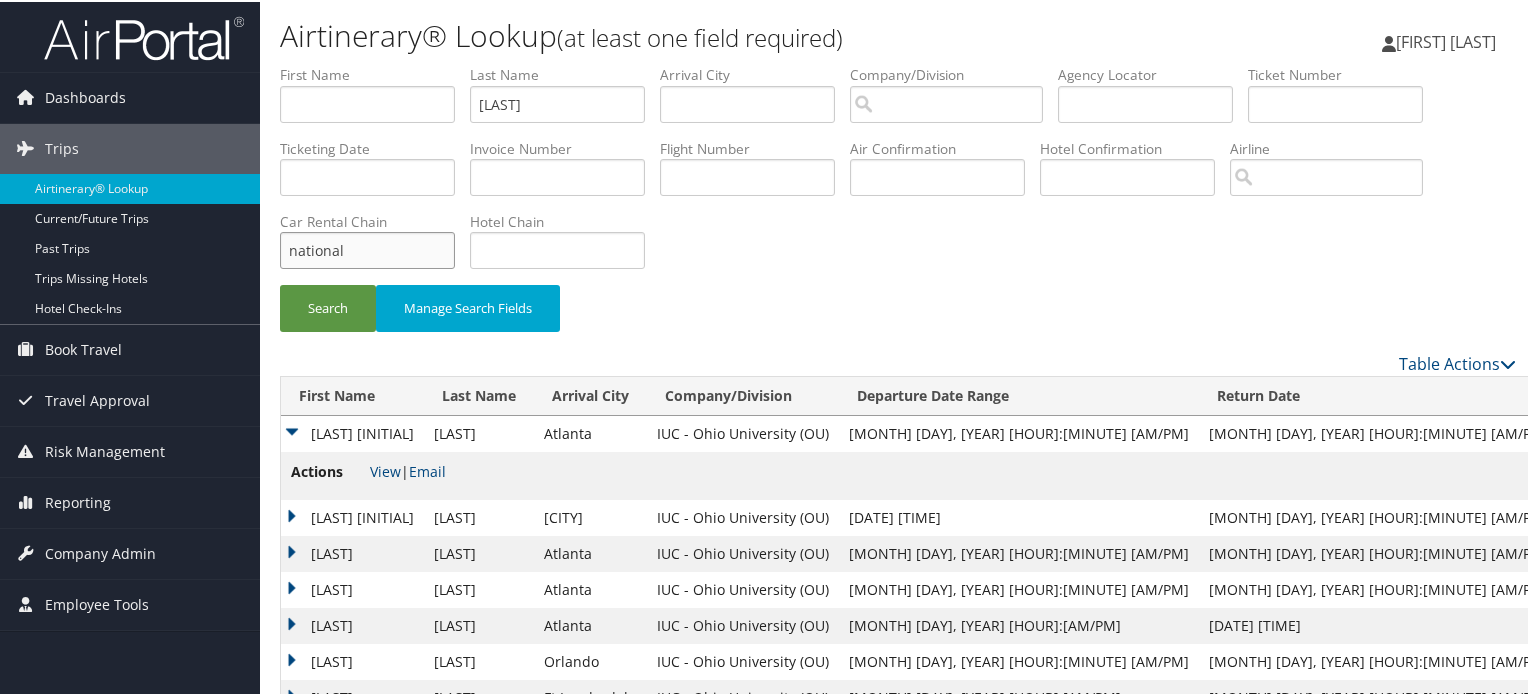 click on "national" at bounding box center (367, 248) 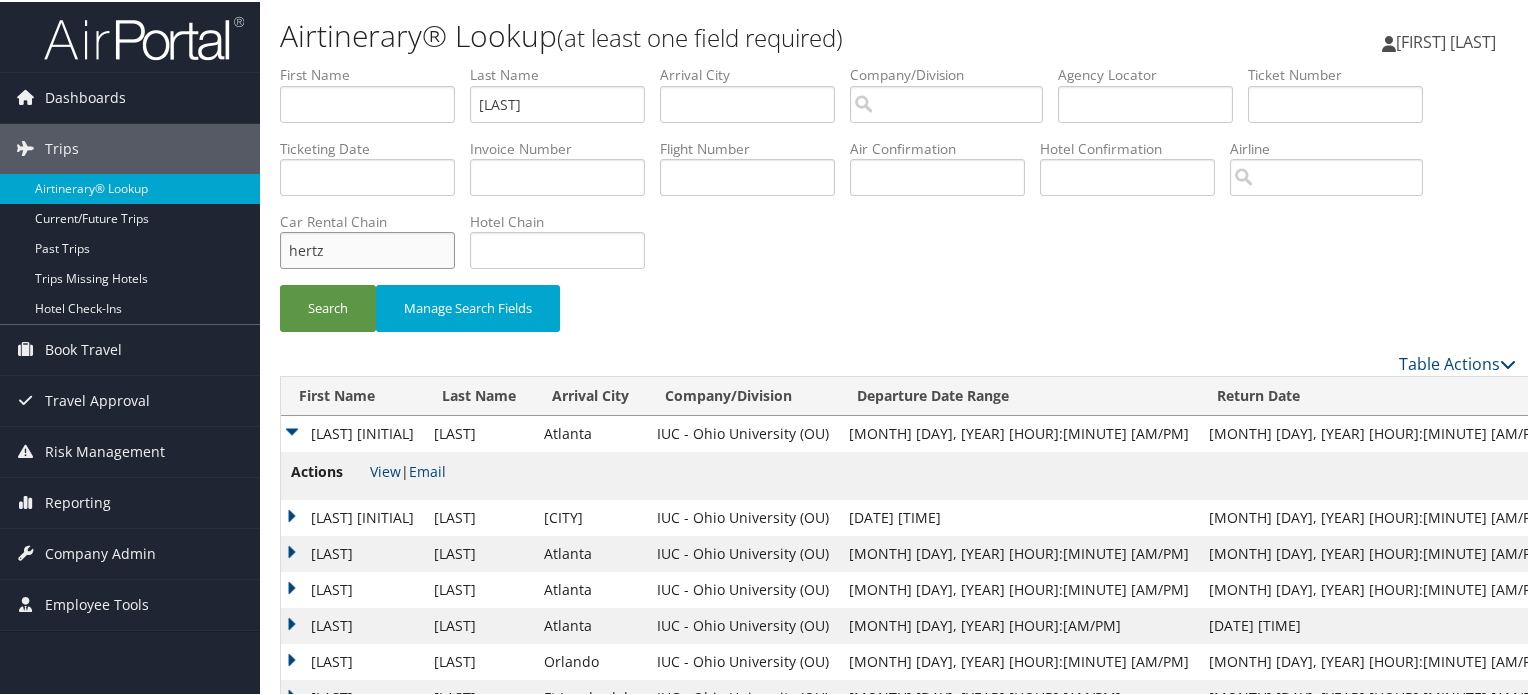 type on "hertz" 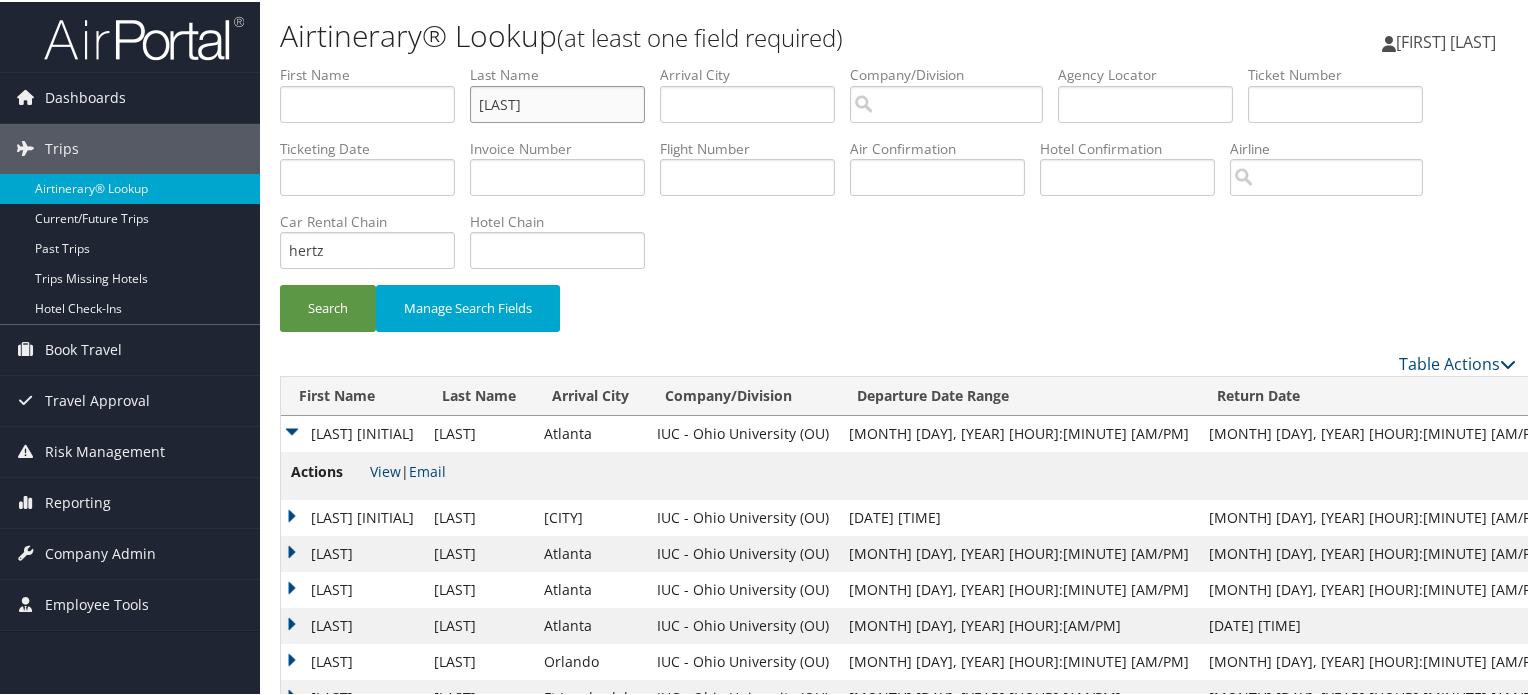 click on "thornton" at bounding box center [557, 102] 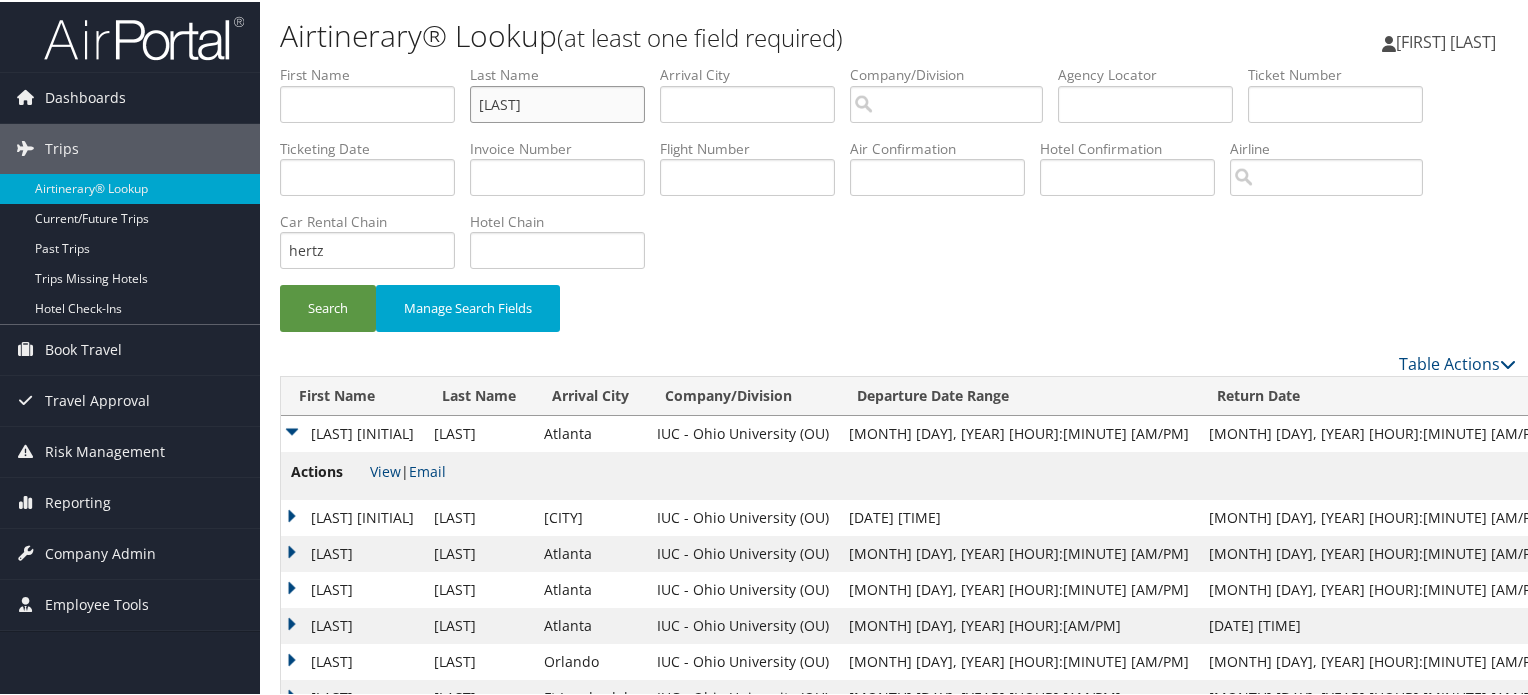 type on "shenk" 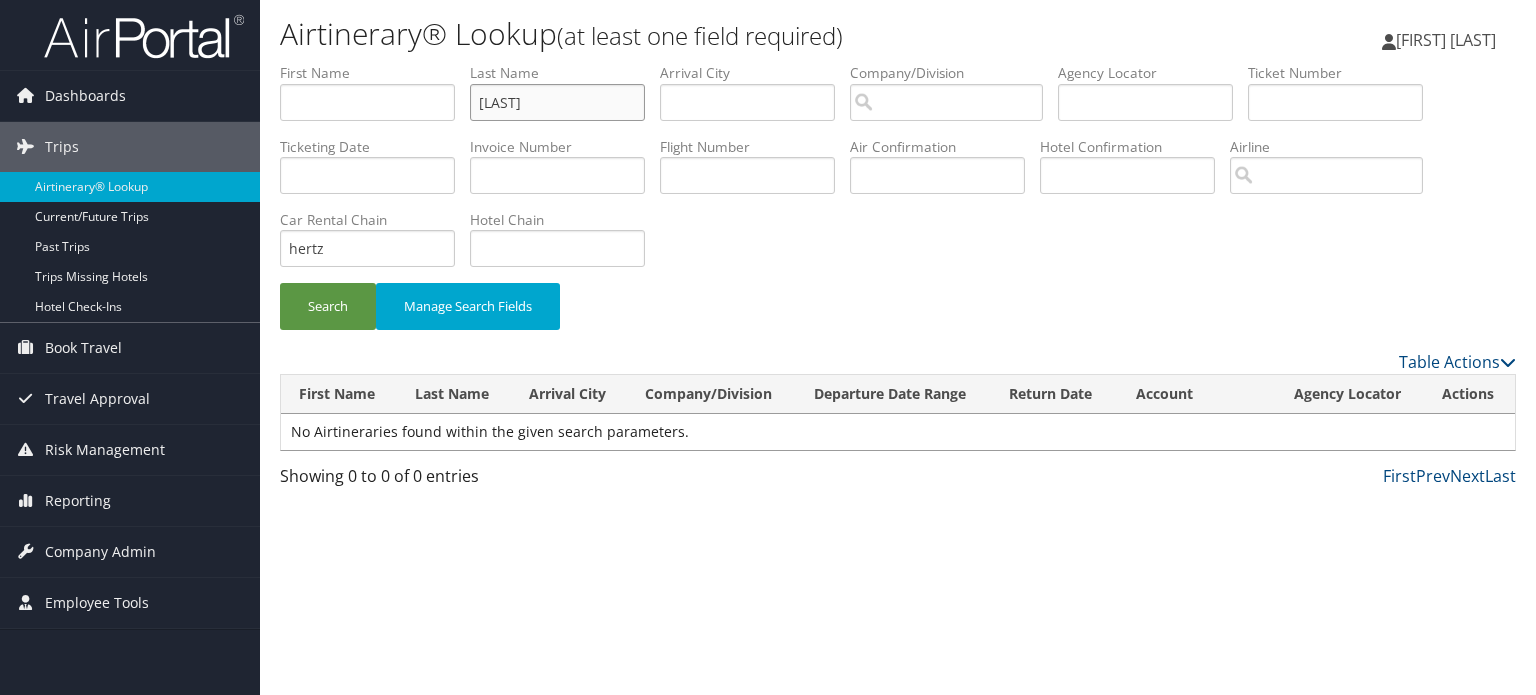 click on "shenk" at bounding box center [557, 102] 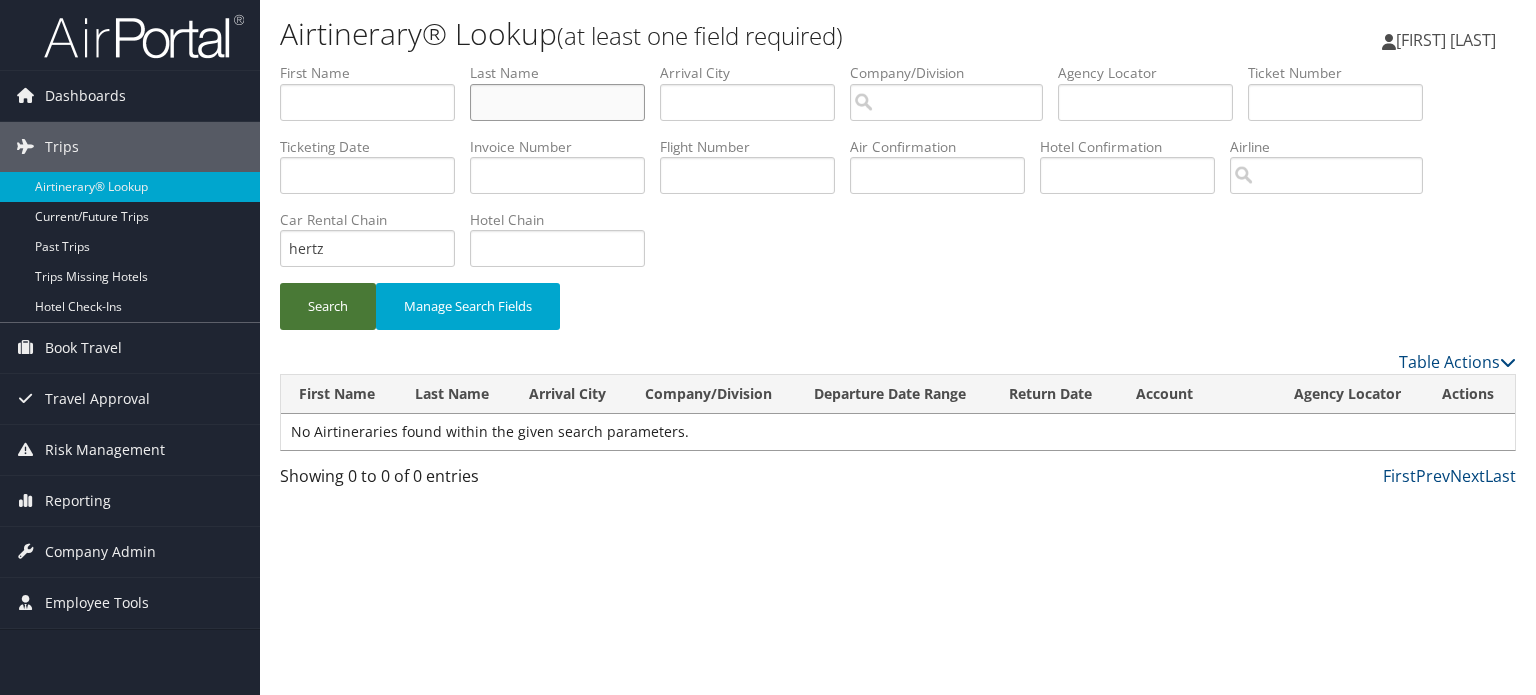 type 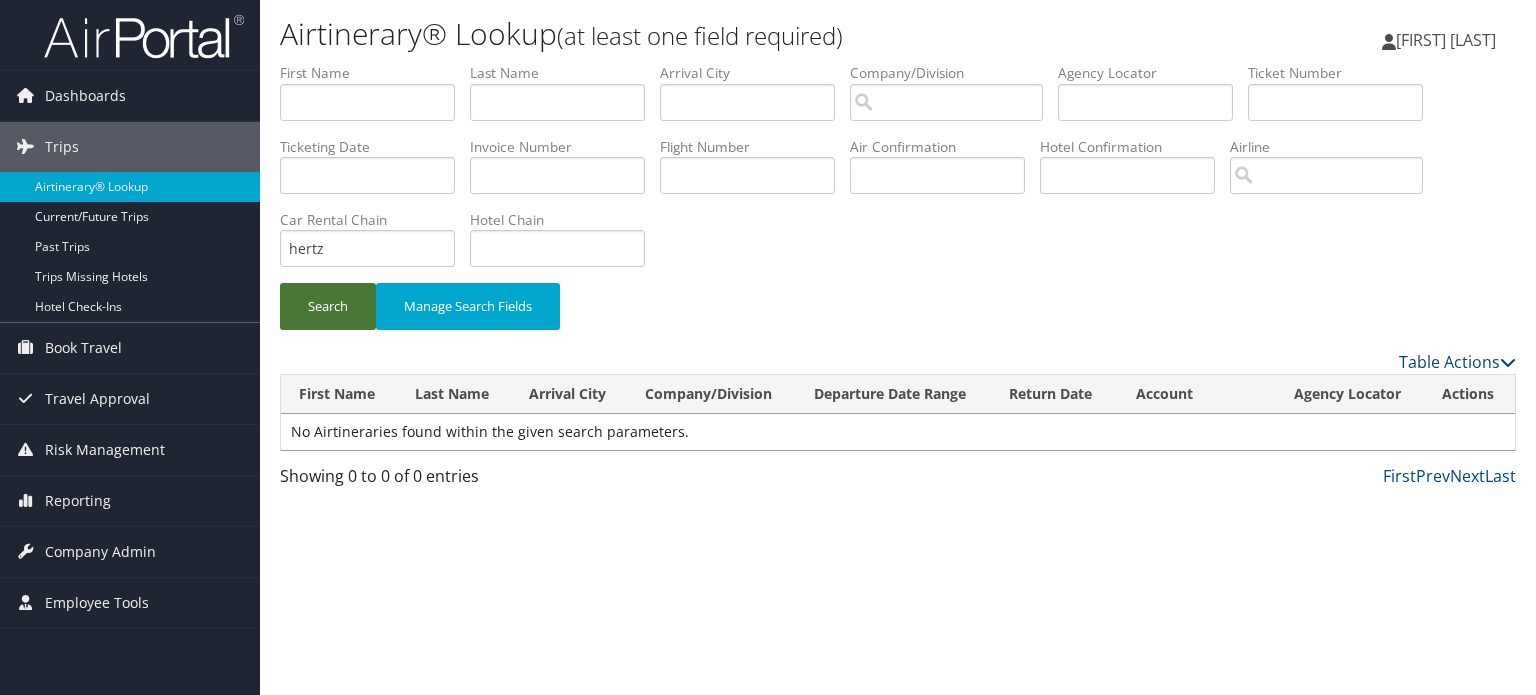 click on "Search" at bounding box center (328, 306) 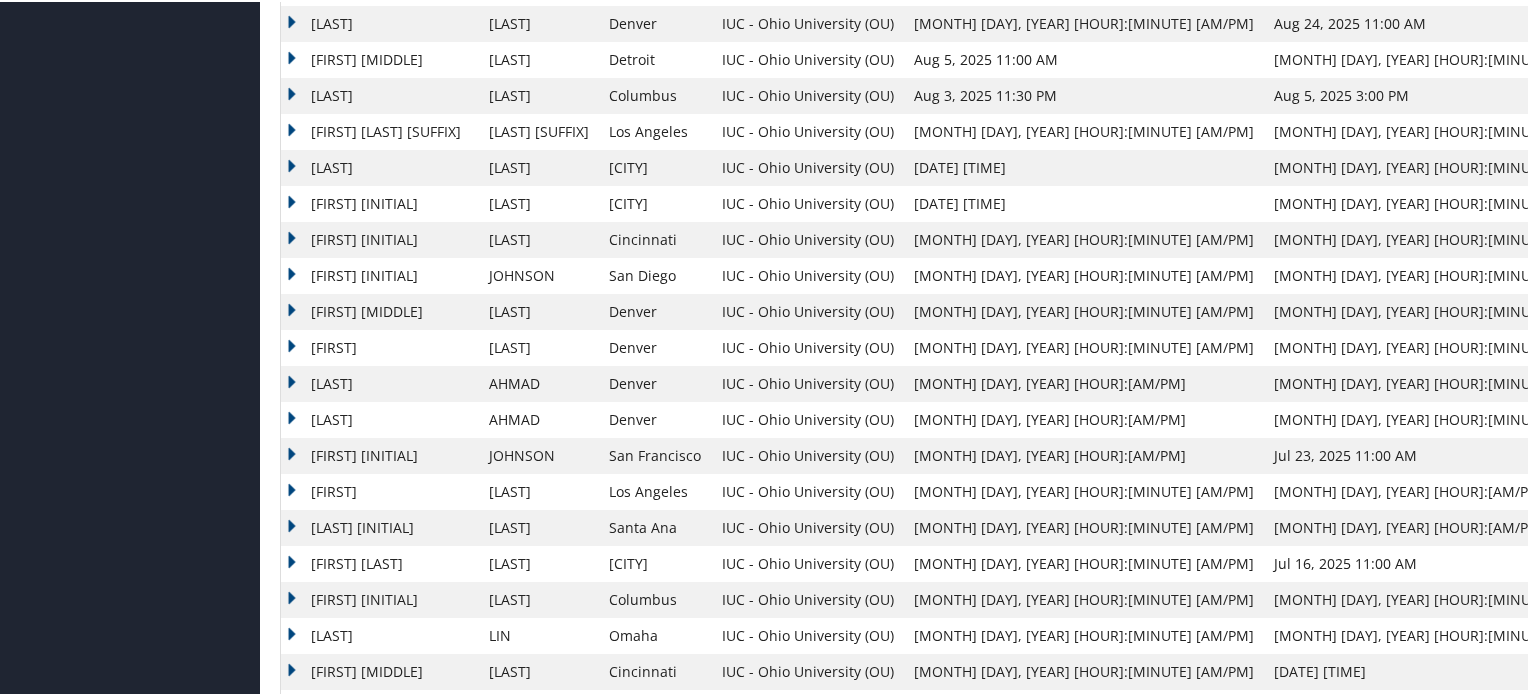scroll, scrollTop: 700, scrollLeft: 0, axis: vertical 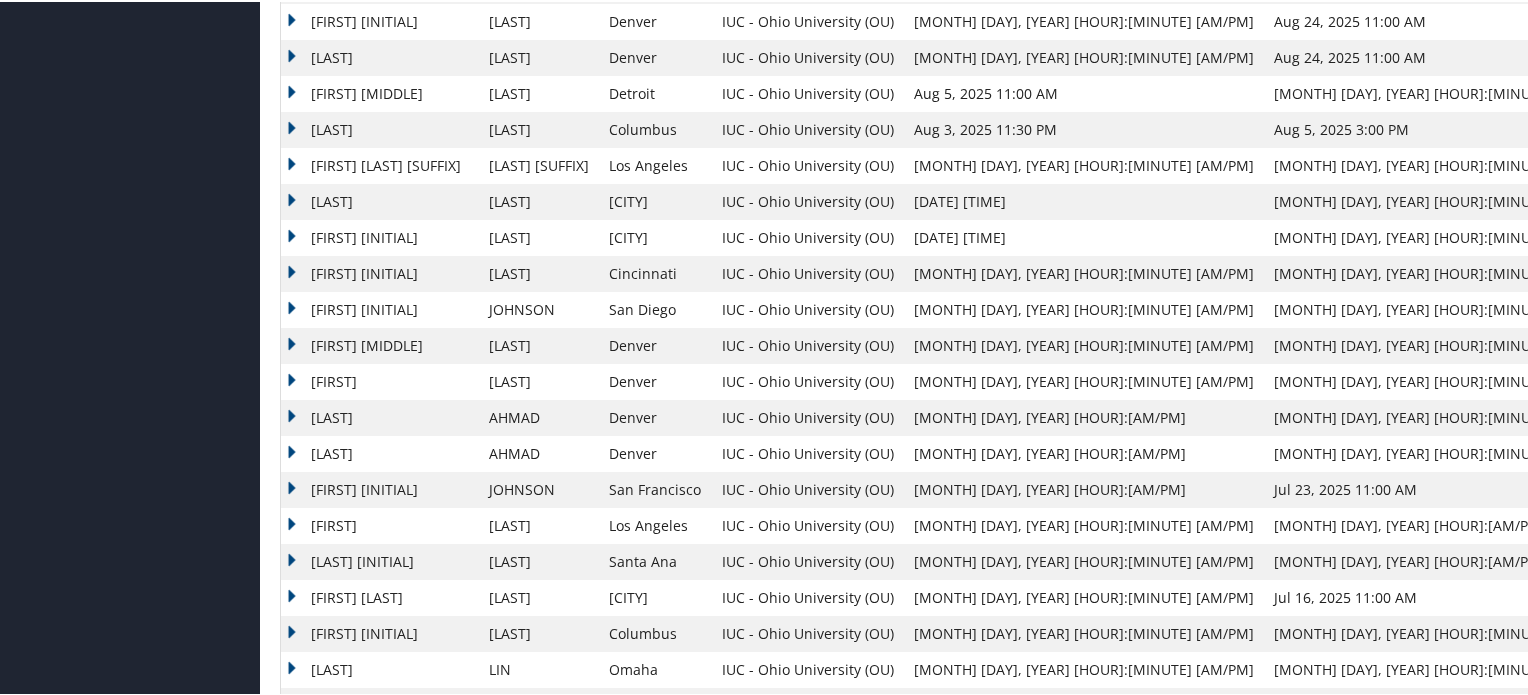 click on "JOHN J" at bounding box center [380, 236] 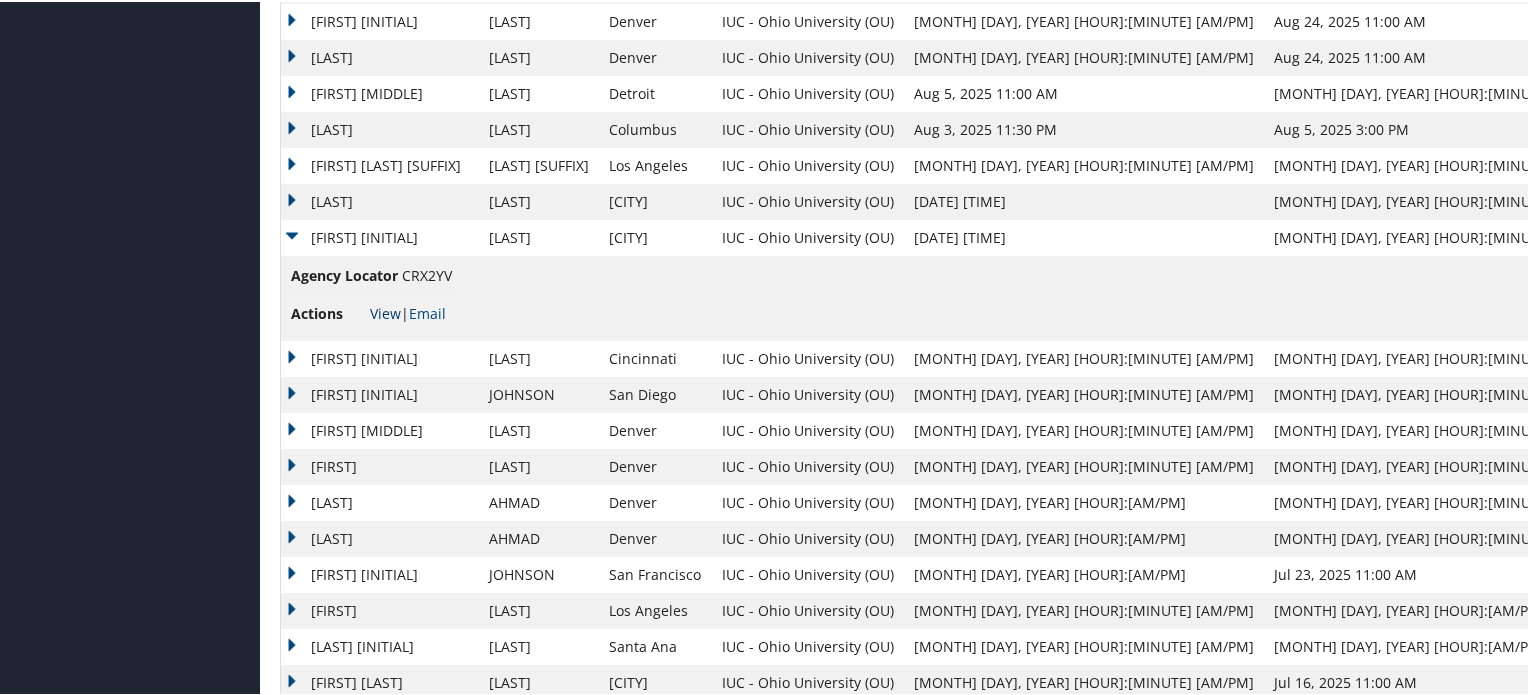 click on "View" at bounding box center [385, 311] 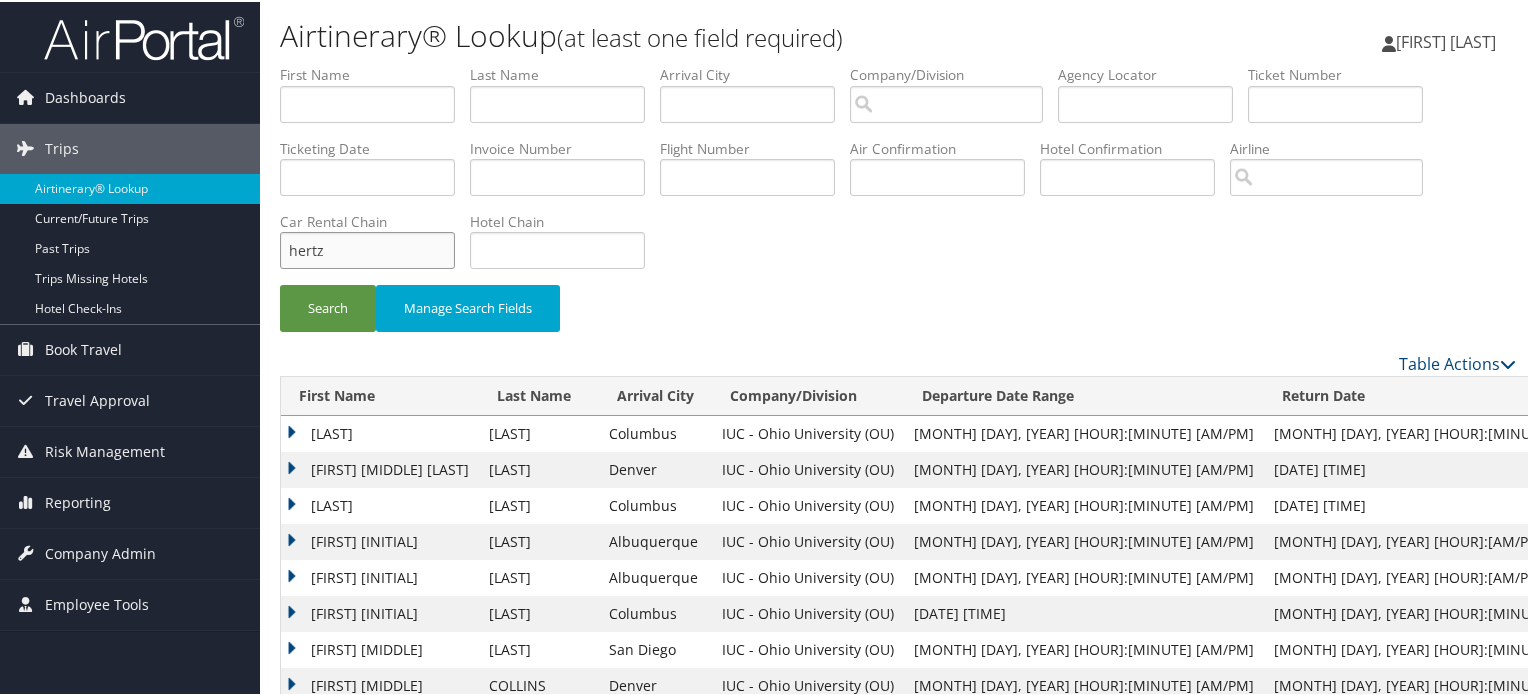 click on "hertz" at bounding box center [367, 248] 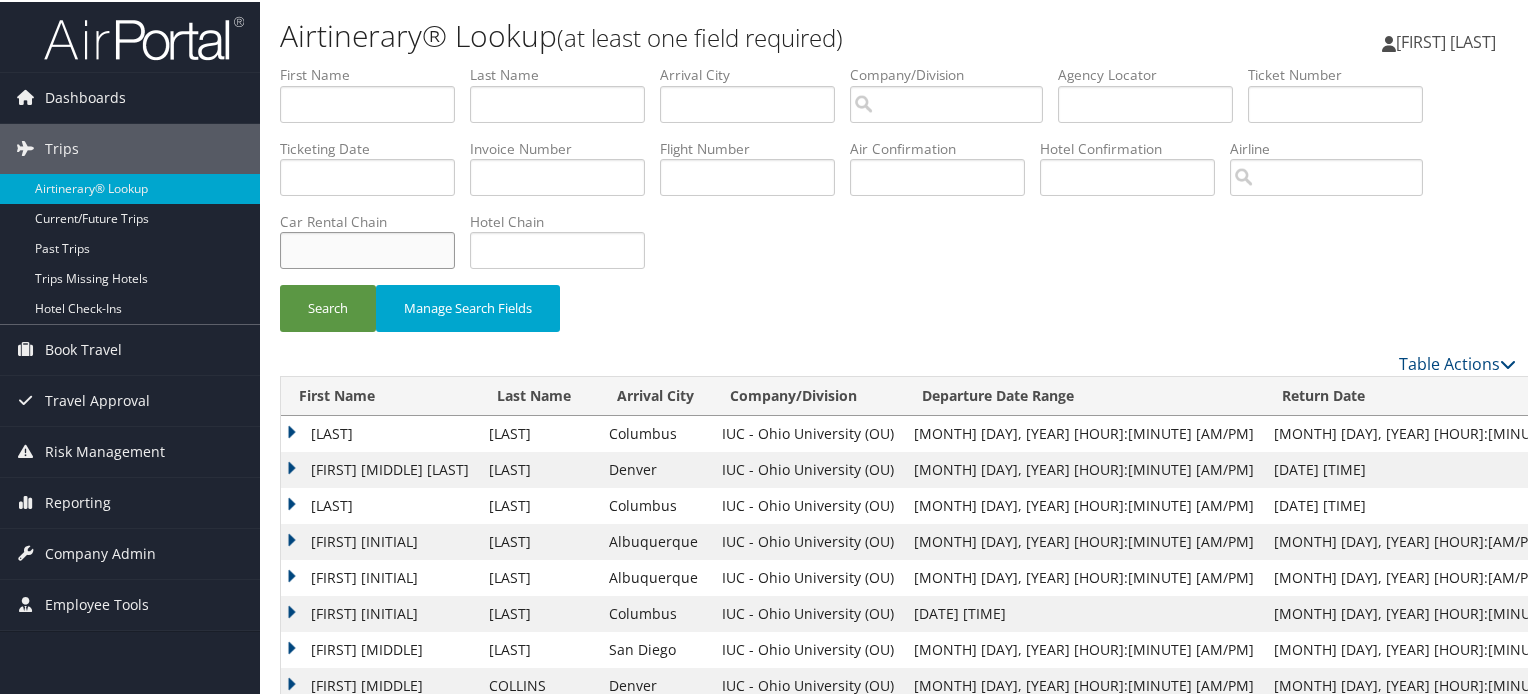 type 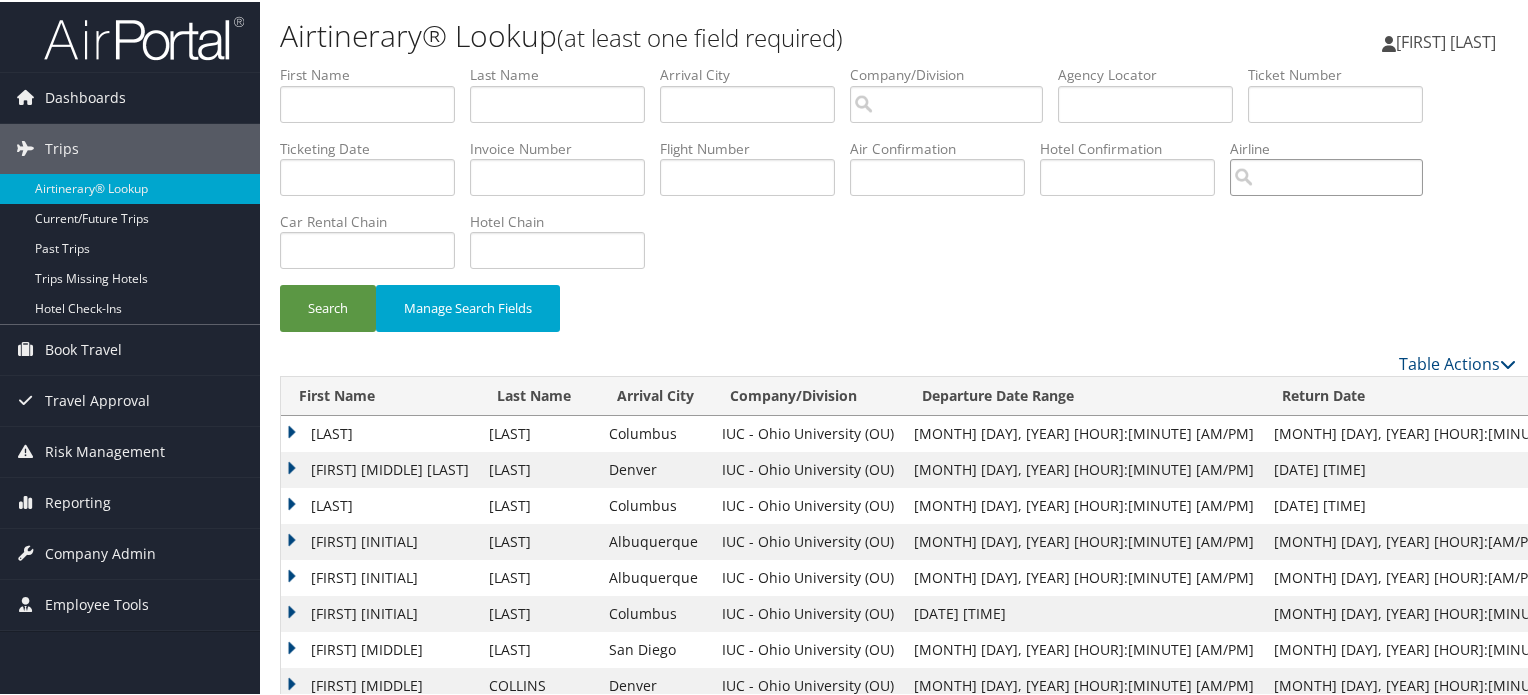click at bounding box center [1326, 175] 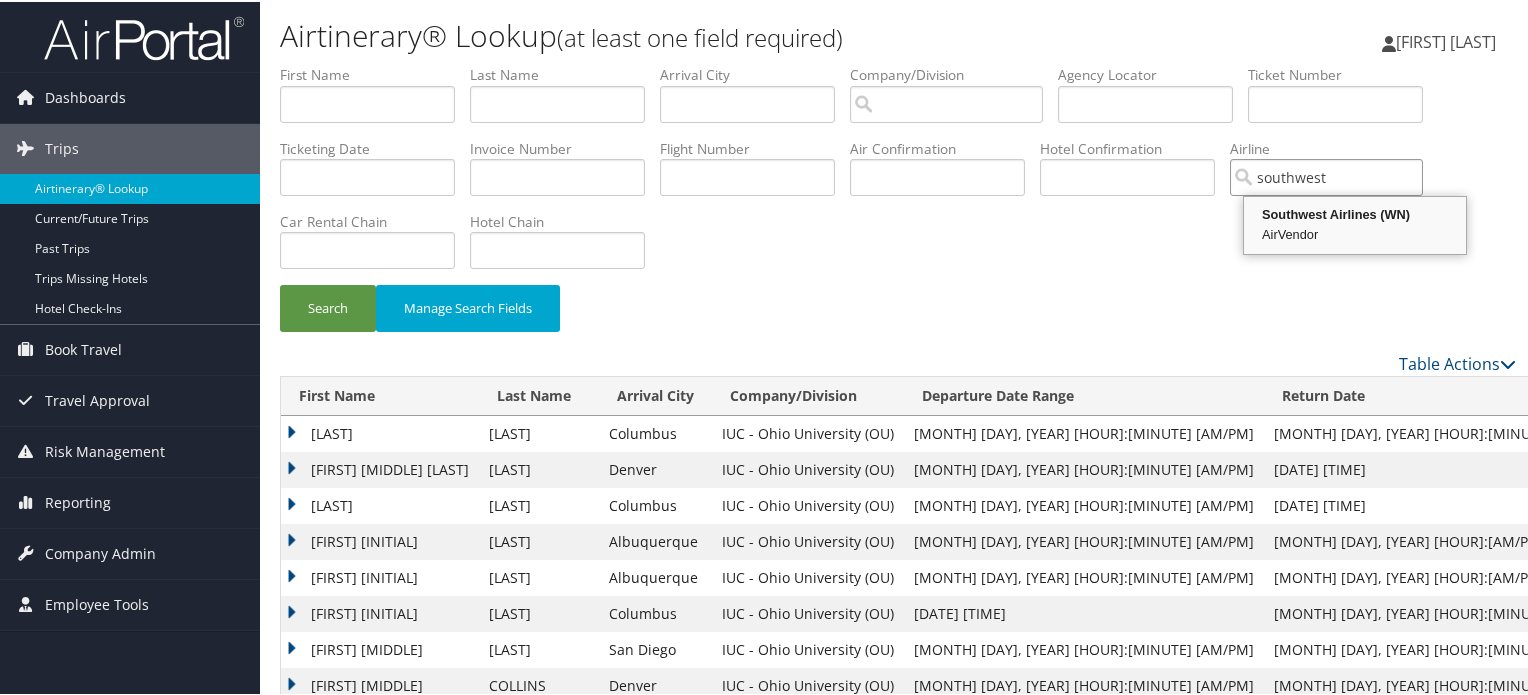 click on "Southwest Airlines (WN)" at bounding box center [1355, 213] 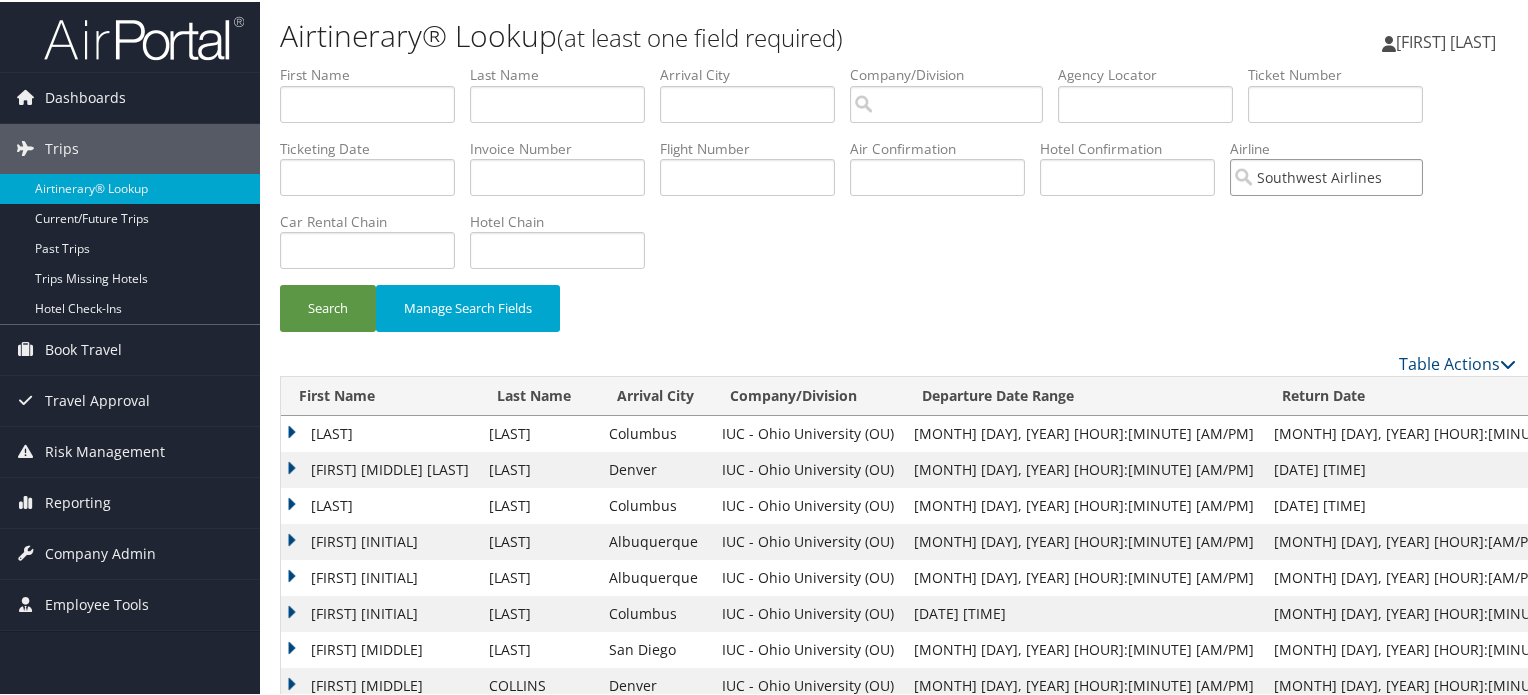 type on "Southwest Airlines" 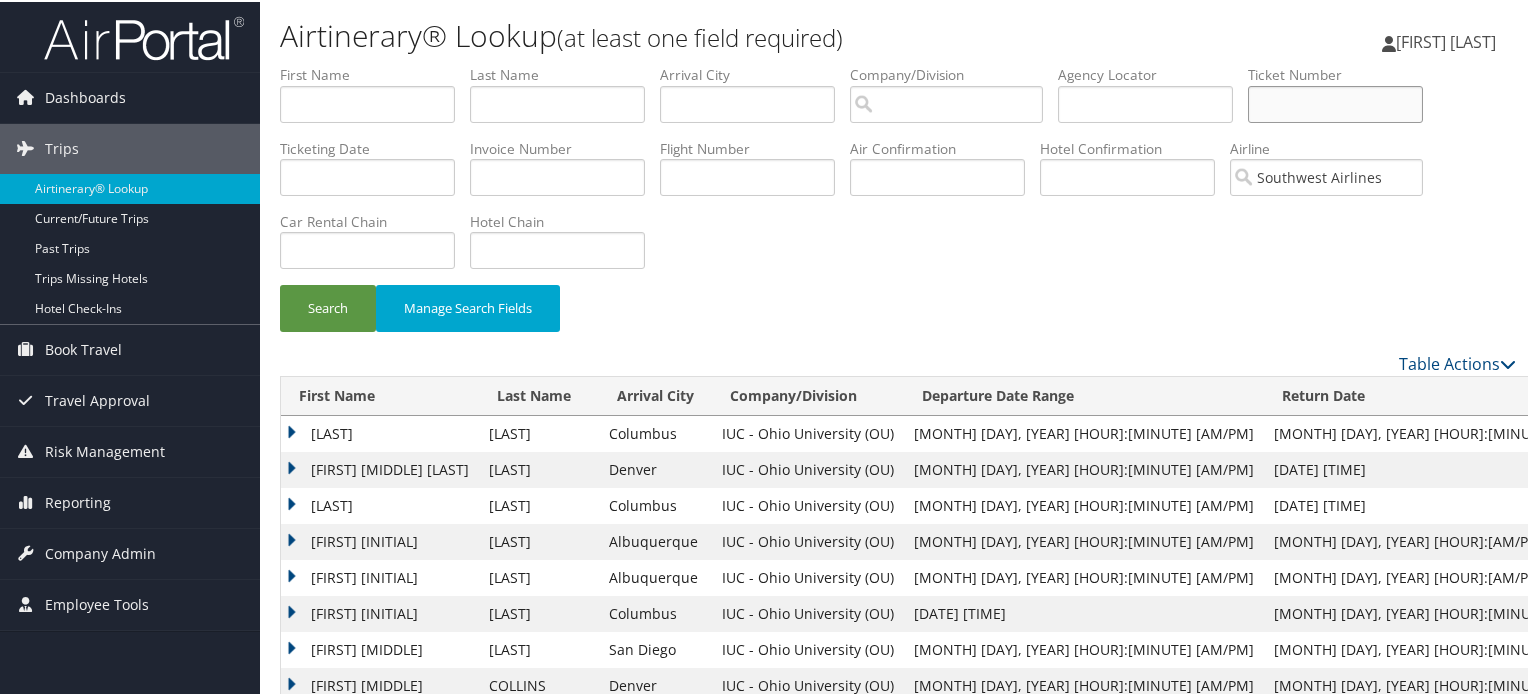 click at bounding box center (1335, 102) 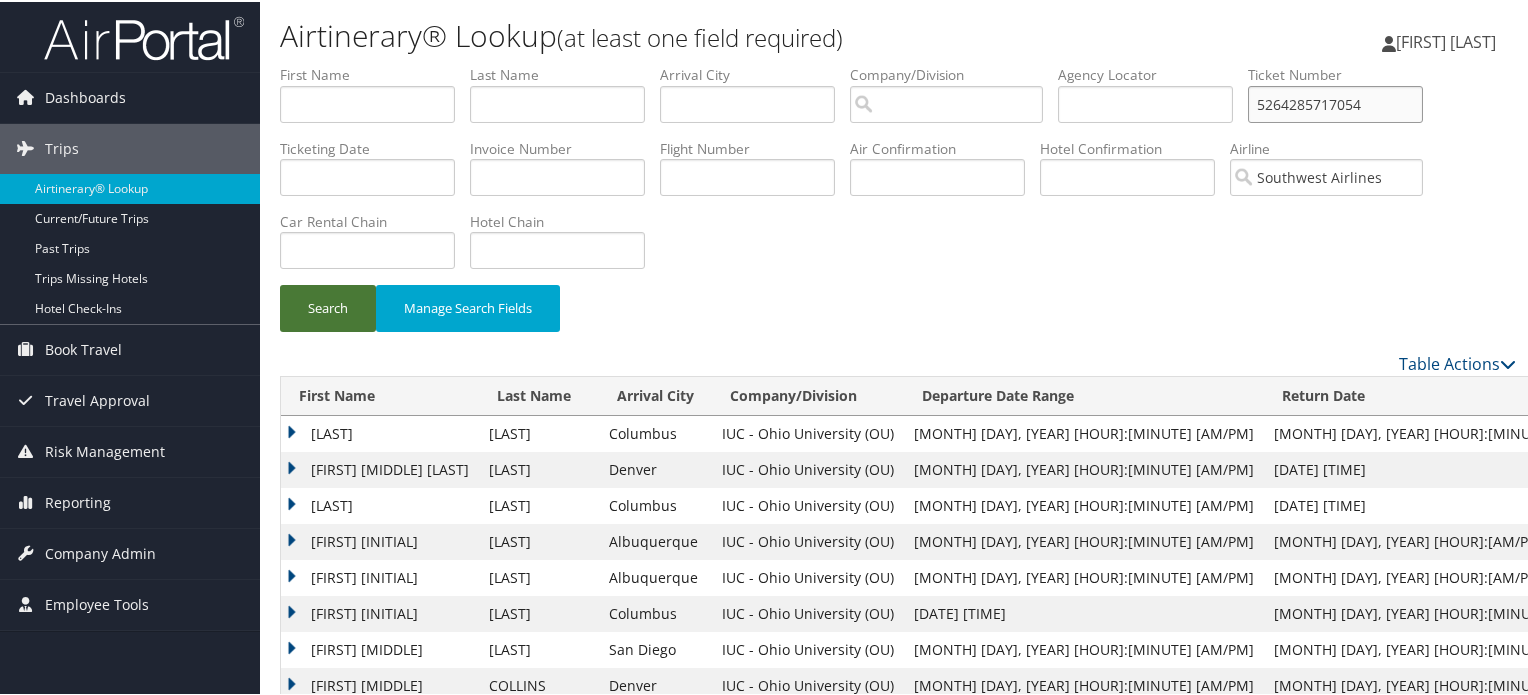 type on "5264285717054" 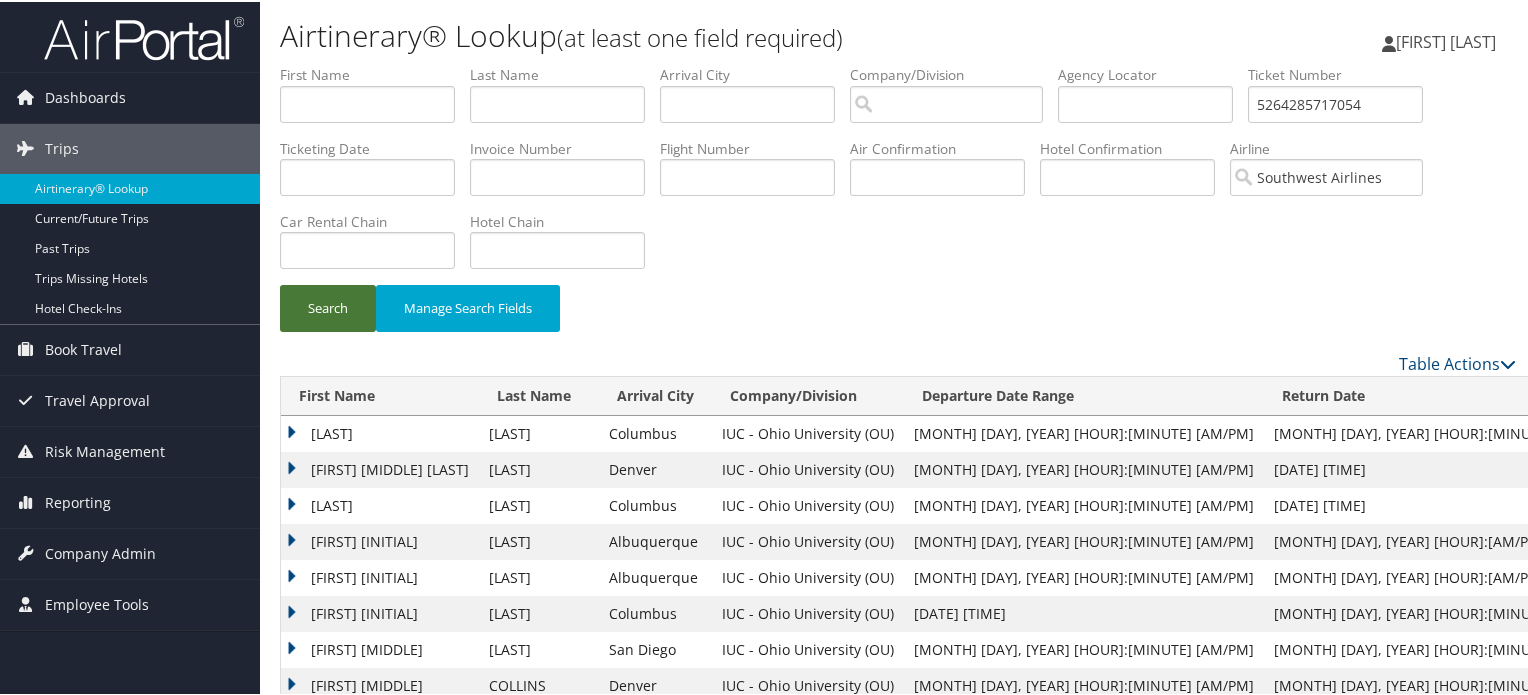 click on "Search" at bounding box center (328, 306) 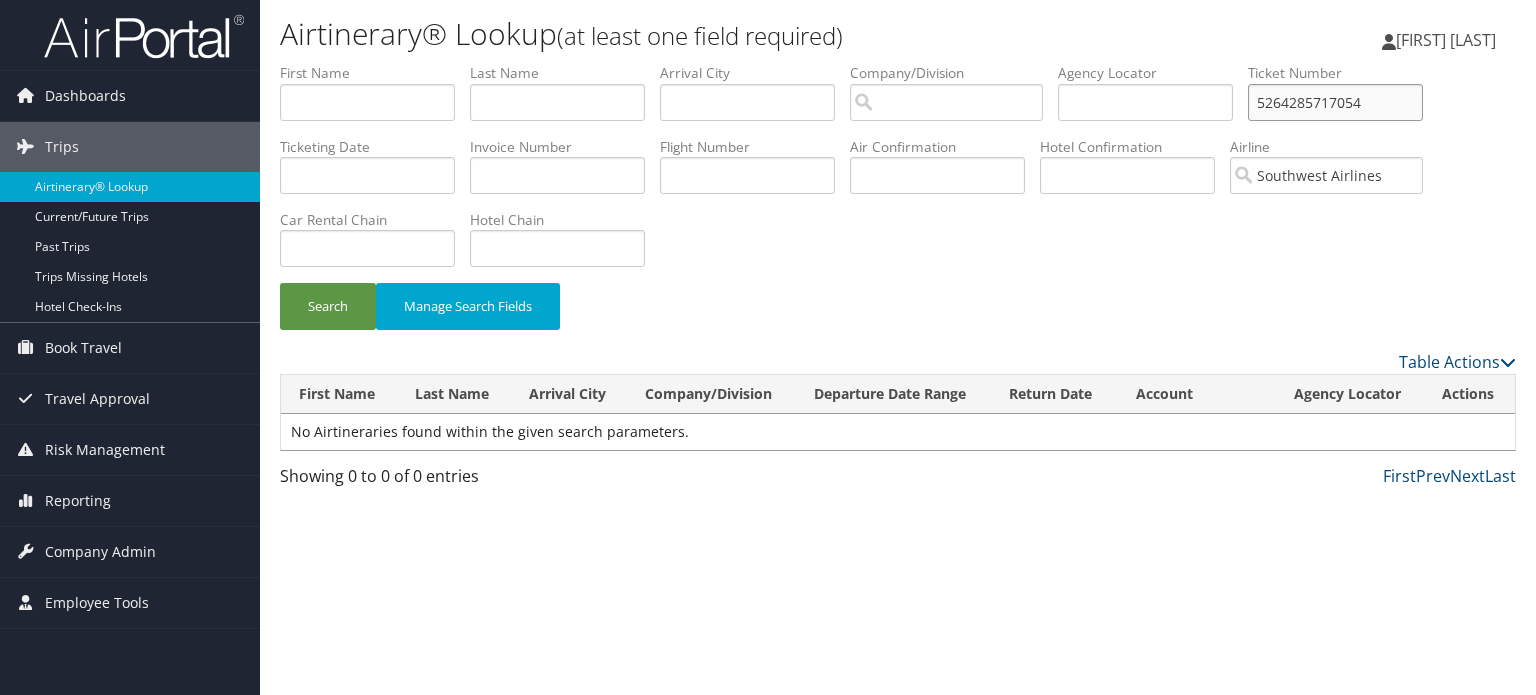 click on "5264285717054" at bounding box center [1335, 102] 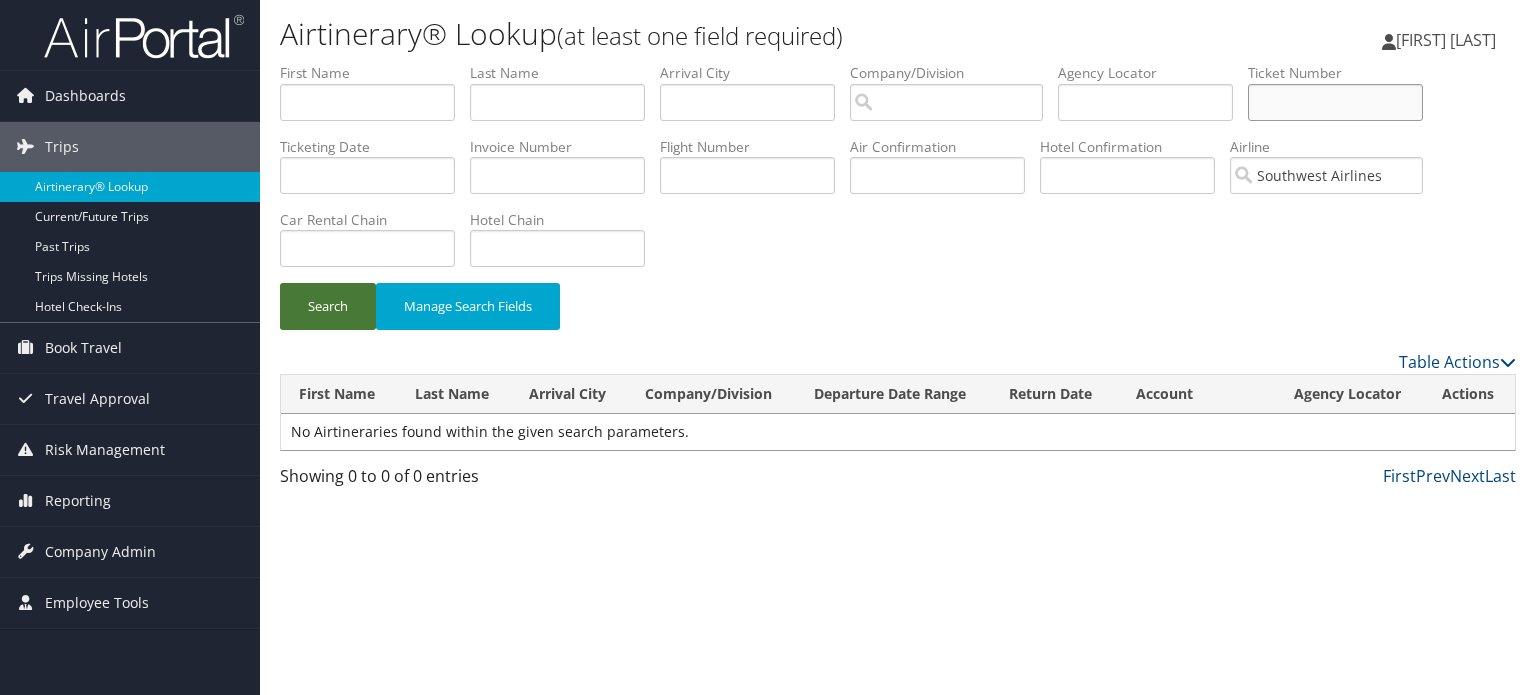 type 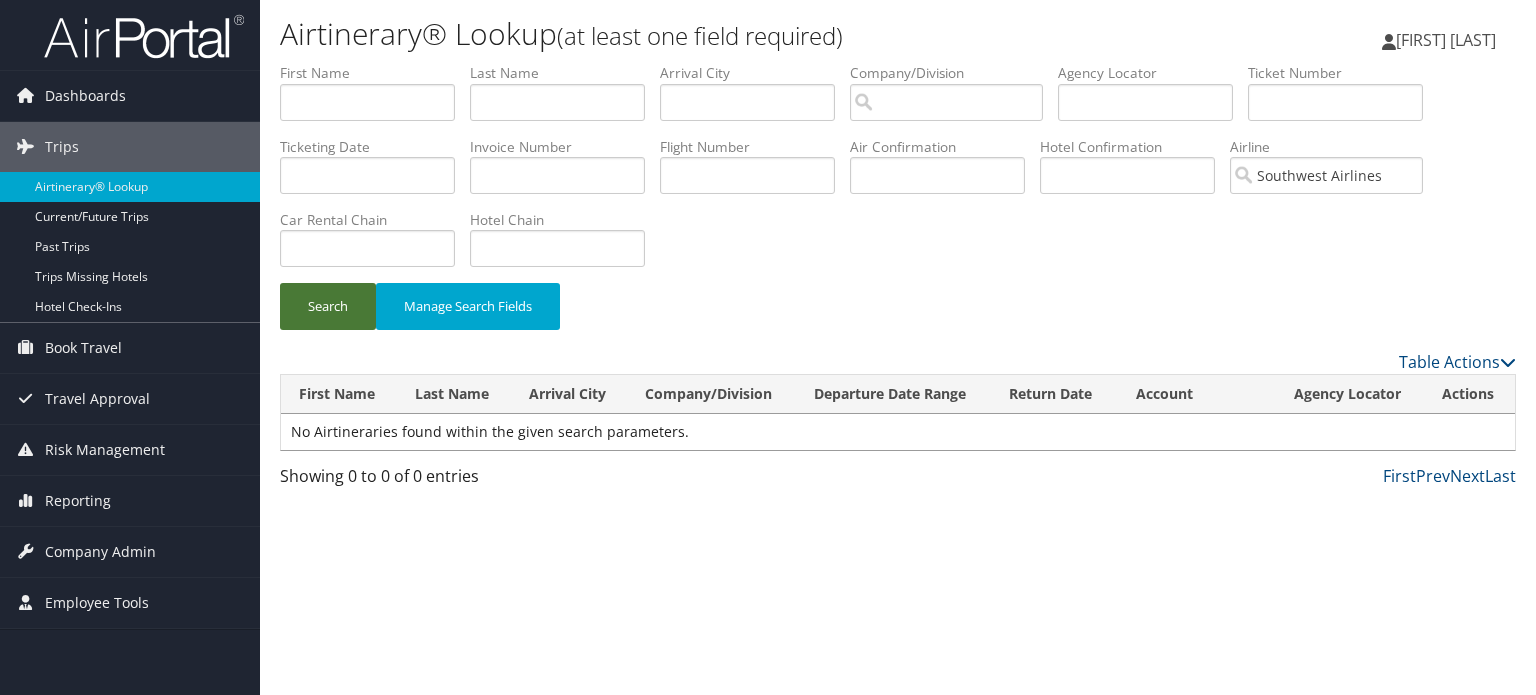 click on "Search" at bounding box center (328, 306) 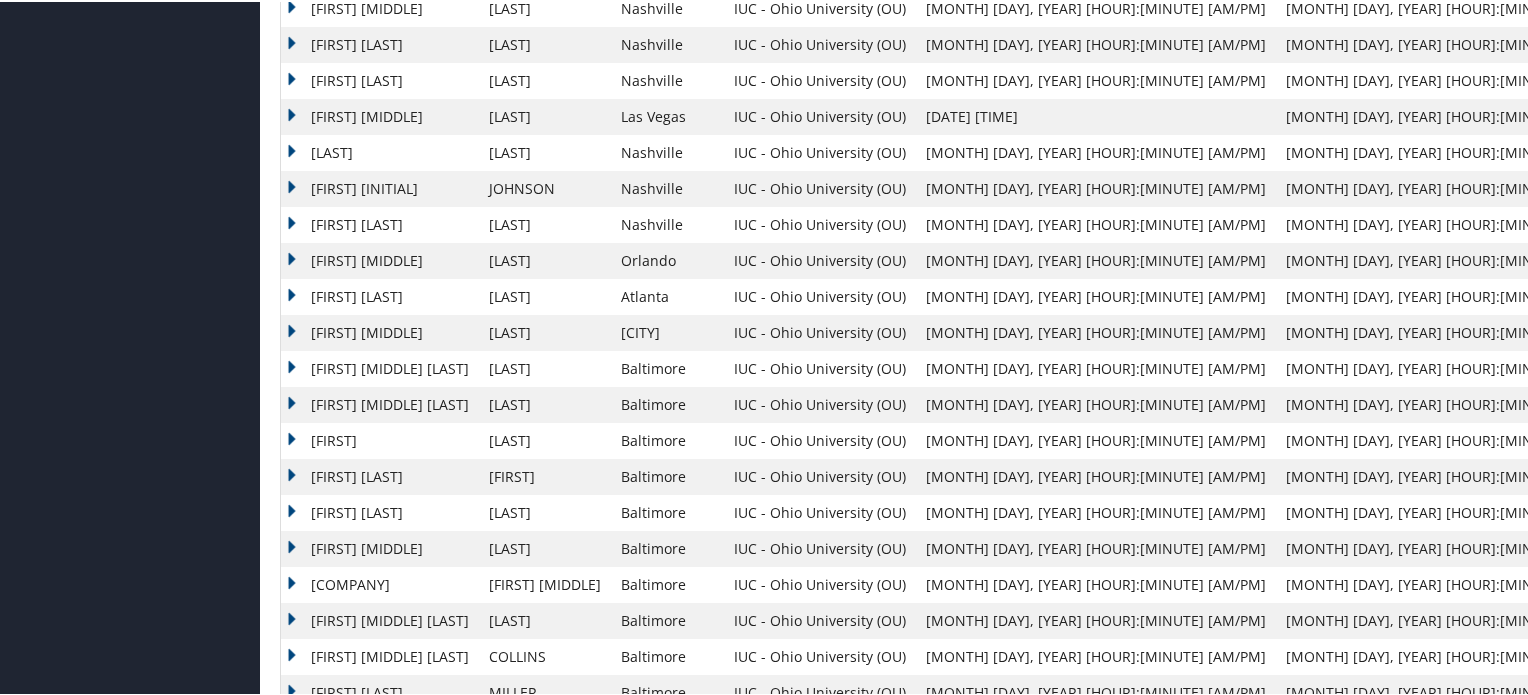 scroll, scrollTop: 1553, scrollLeft: 0, axis: vertical 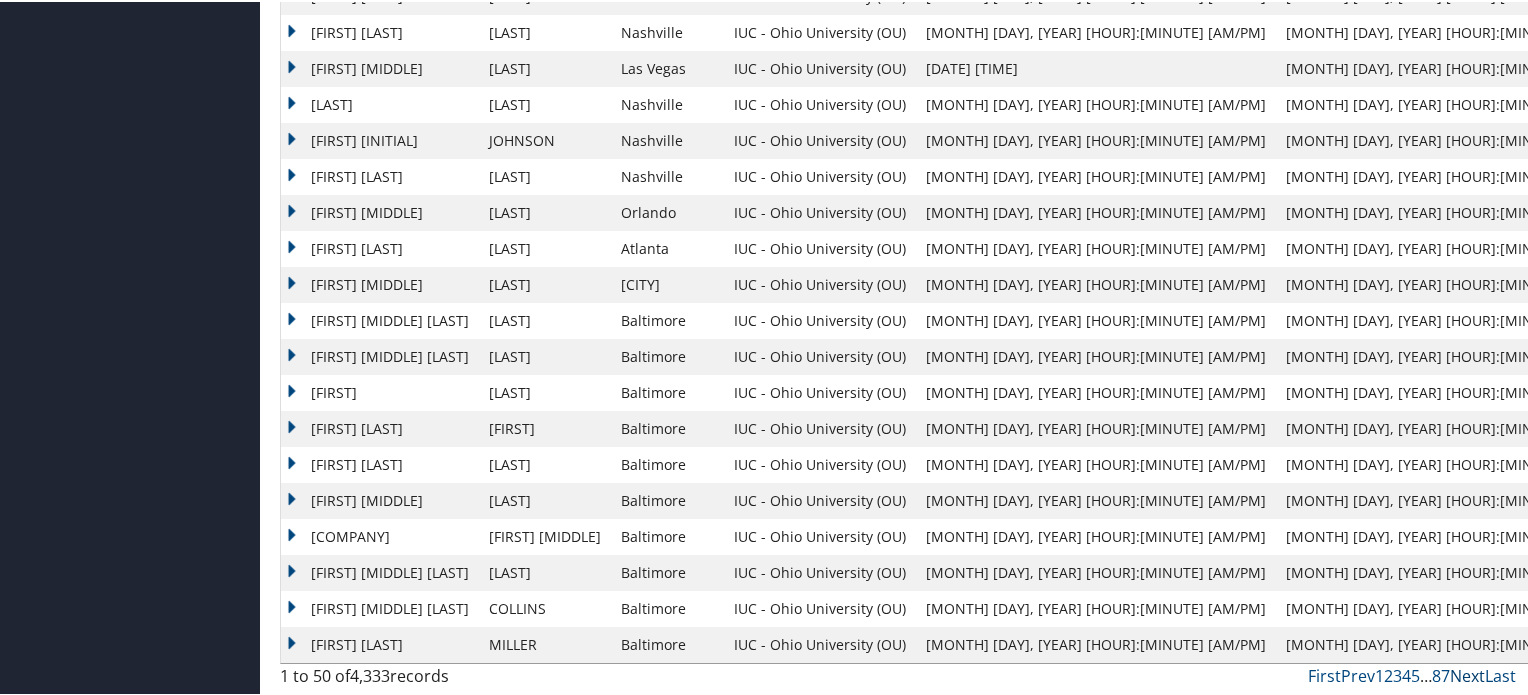 click on "Next" at bounding box center [1467, 674] 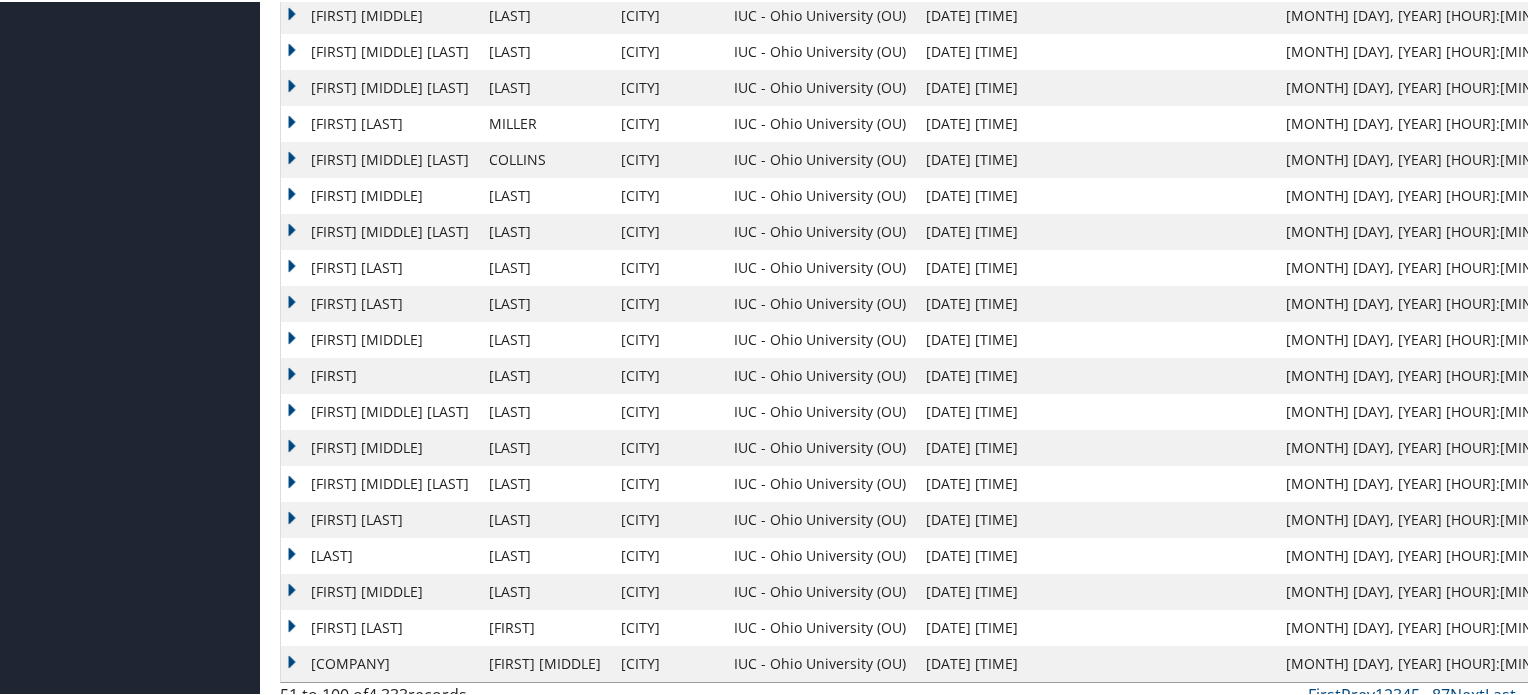 scroll, scrollTop: 1553, scrollLeft: 0, axis: vertical 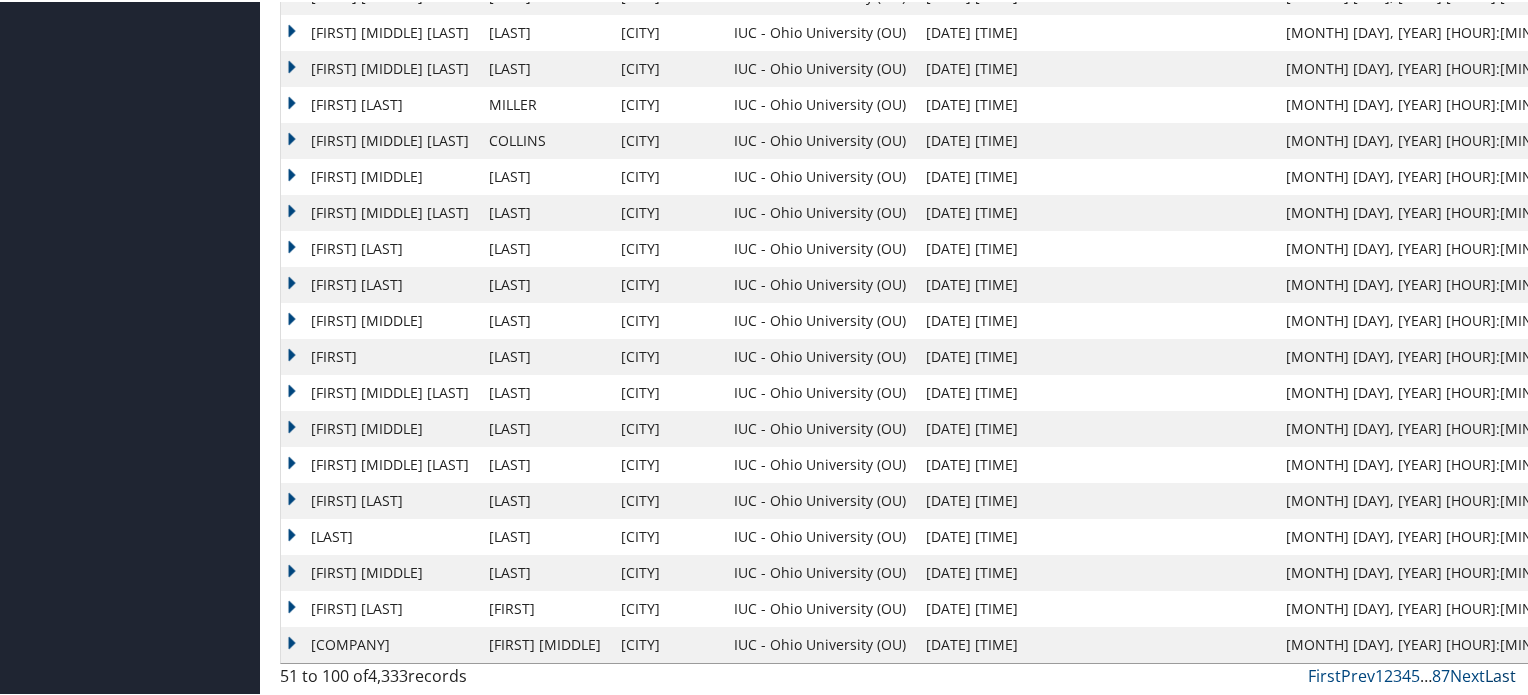 click on "Last" at bounding box center (1500, 674) 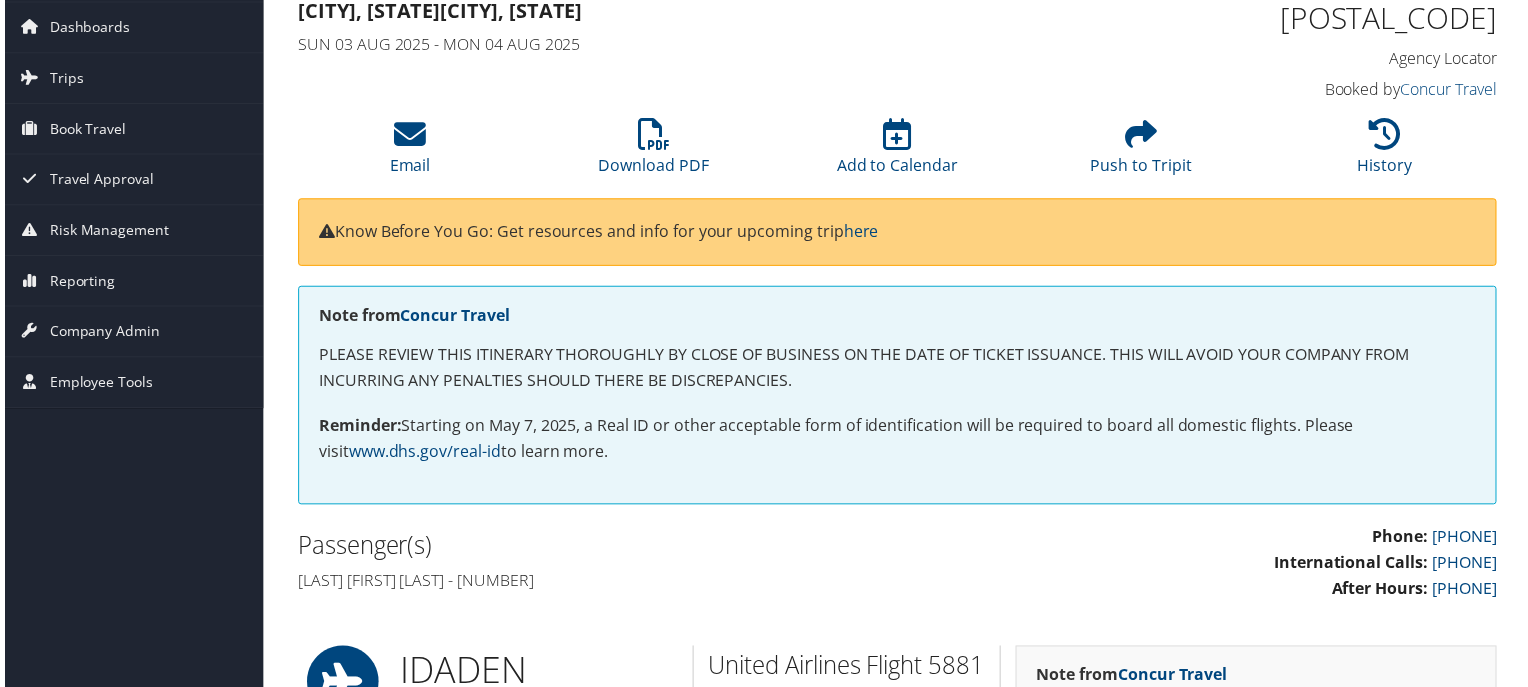 scroll, scrollTop: 100, scrollLeft: 0, axis: vertical 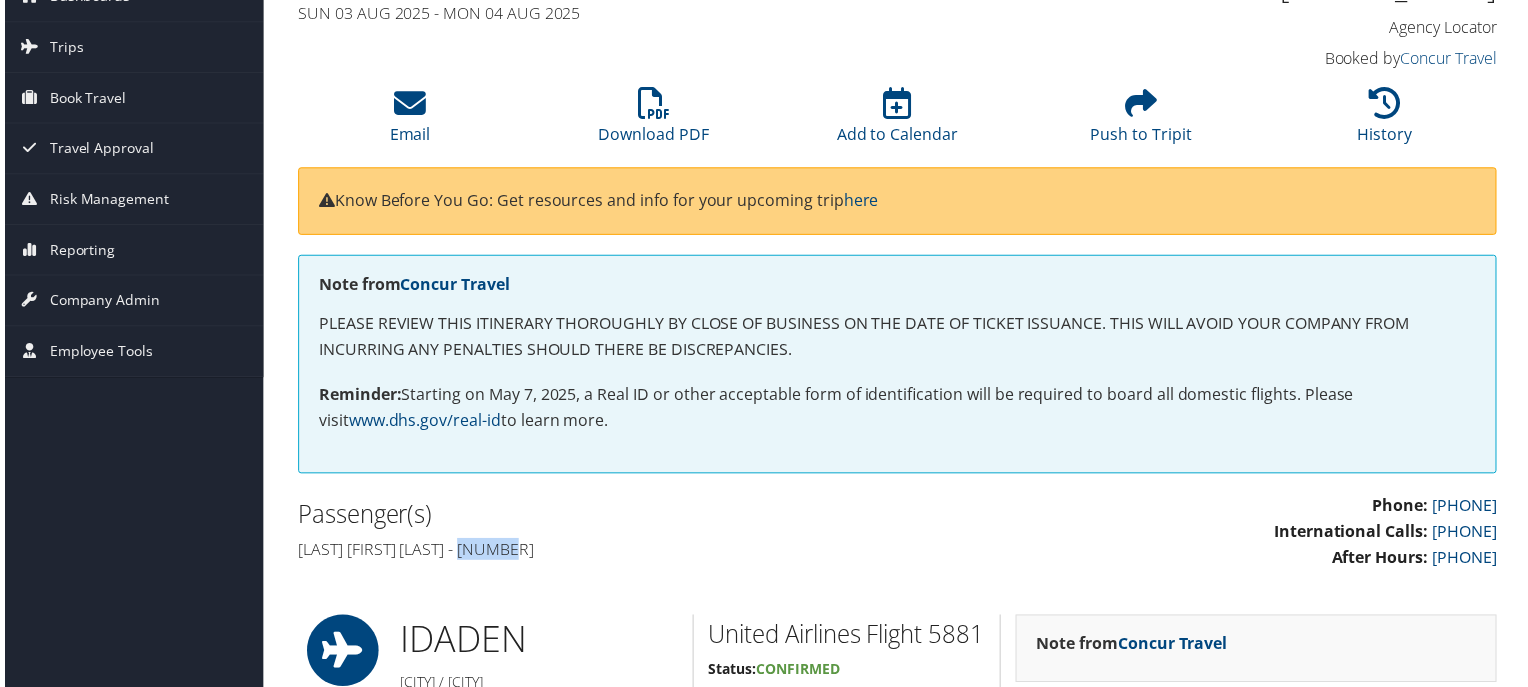 drag, startPoint x: 504, startPoint y: 547, endPoint x: 555, endPoint y: 559, distance: 52.392746 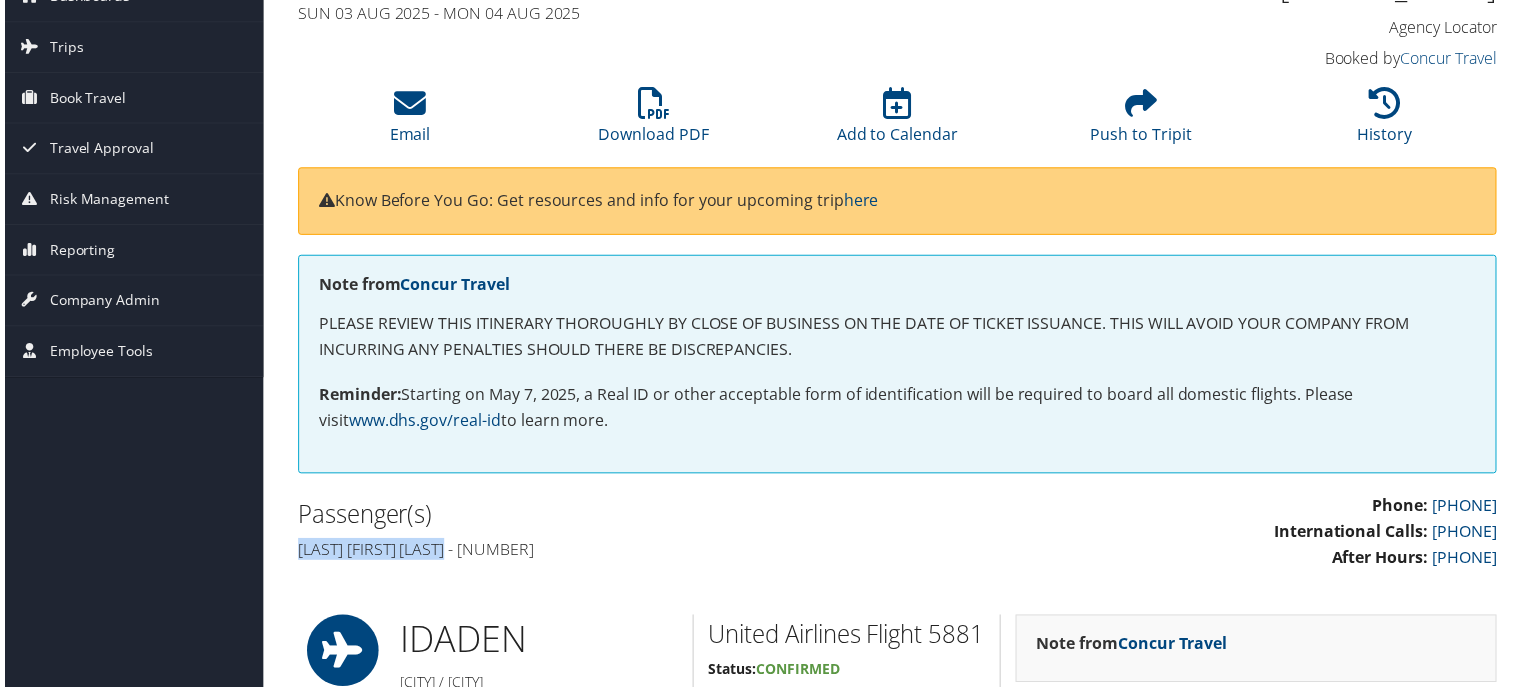drag, startPoint x: 296, startPoint y: 549, endPoint x: 486, endPoint y: 551, distance: 190.01053 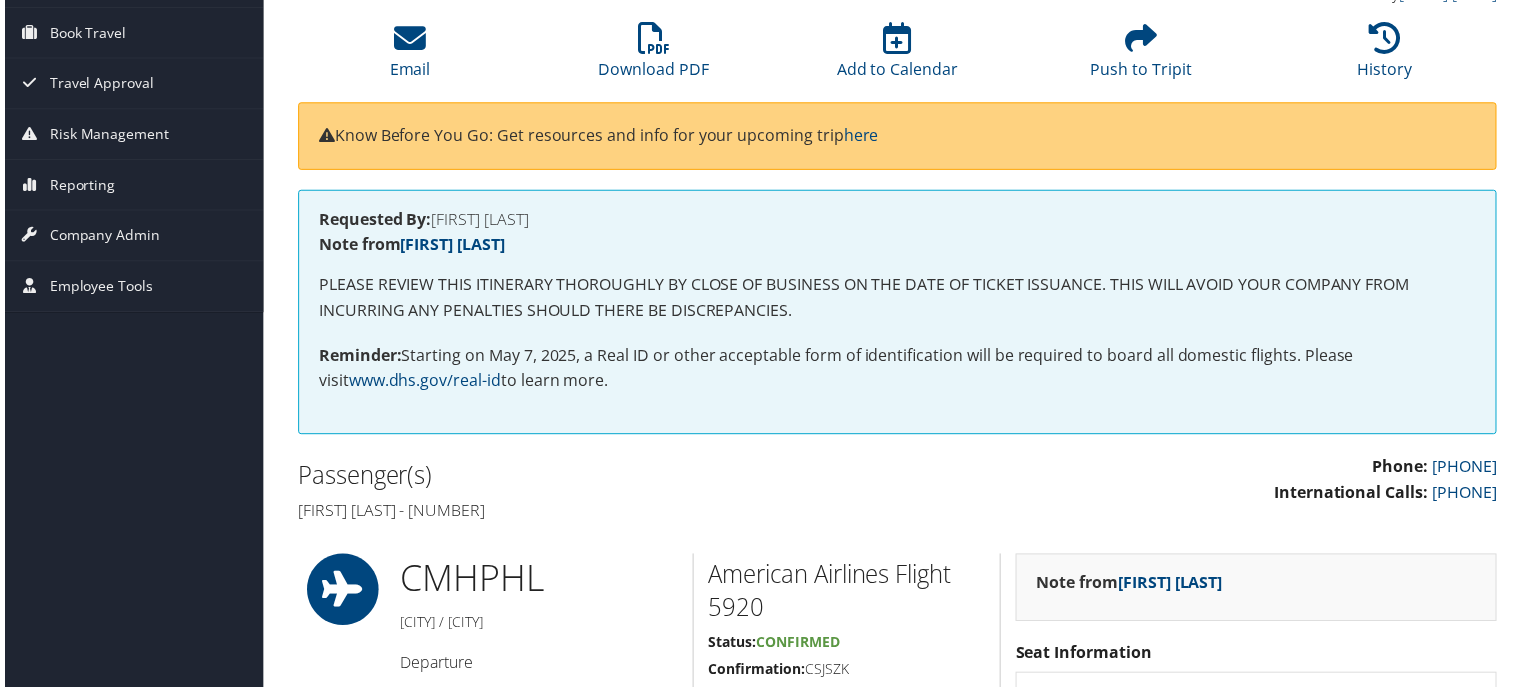 scroll, scrollTop: 200, scrollLeft: 0, axis: vertical 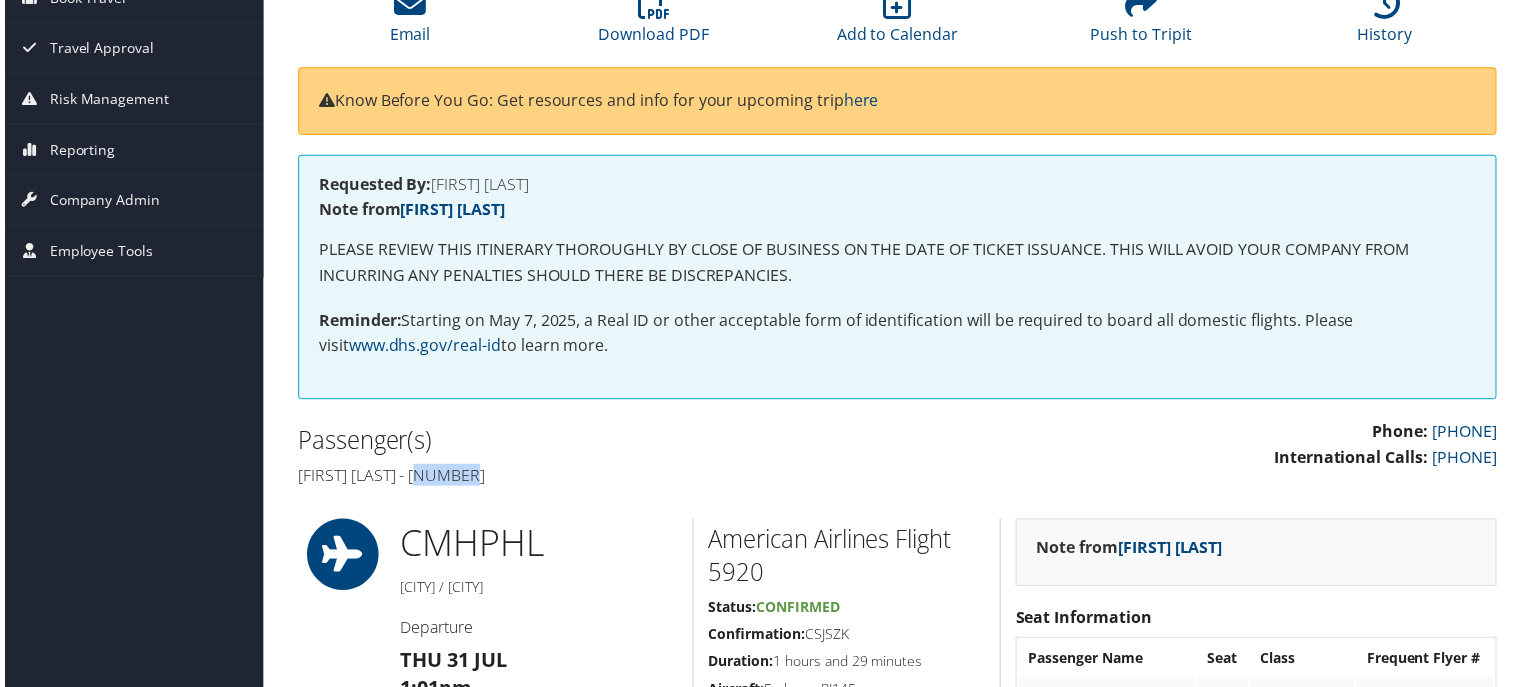 drag, startPoint x: 440, startPoint y: 476, endPoint x: 488, endPoint y: 482, distance: 48.373547 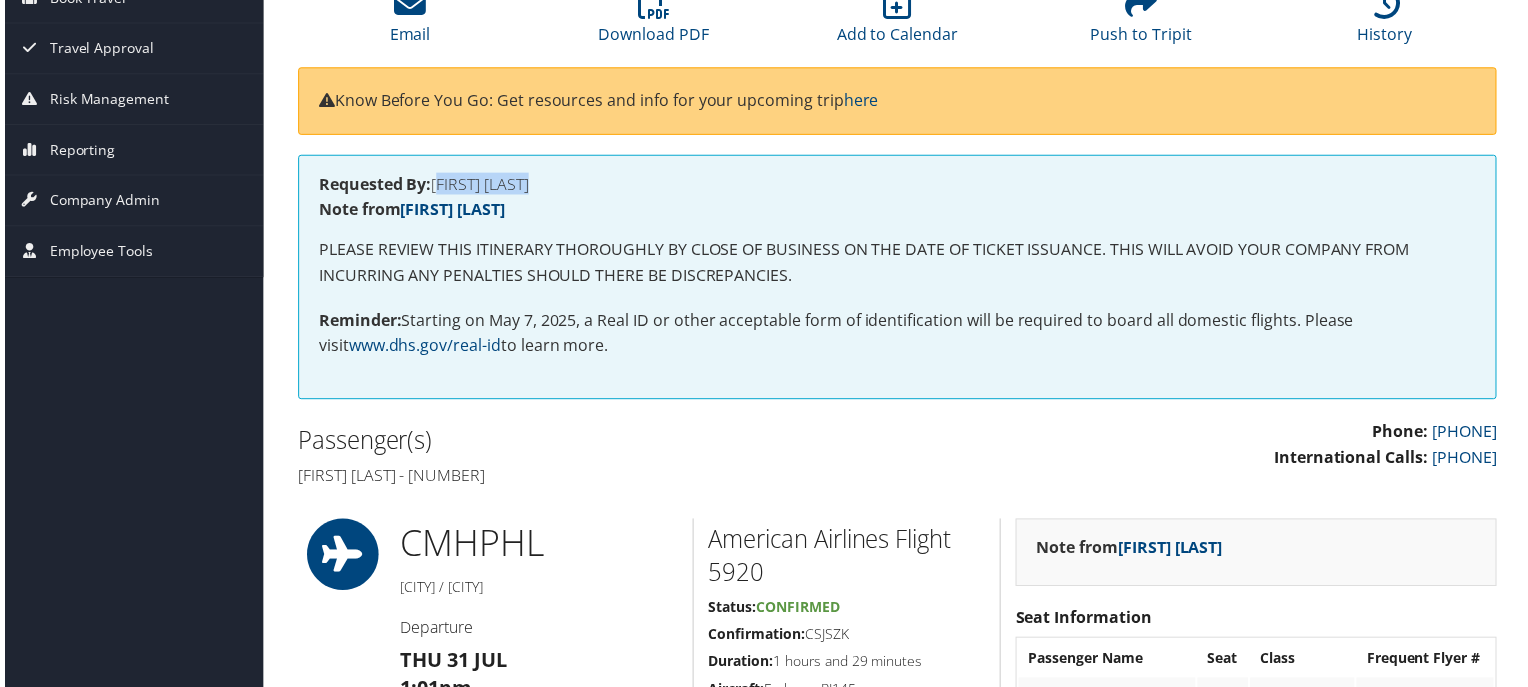 drag, startPoint x: 431, startPoint y: 190, endPoint x: 552, endPoint y: 183, distance: 121.20231 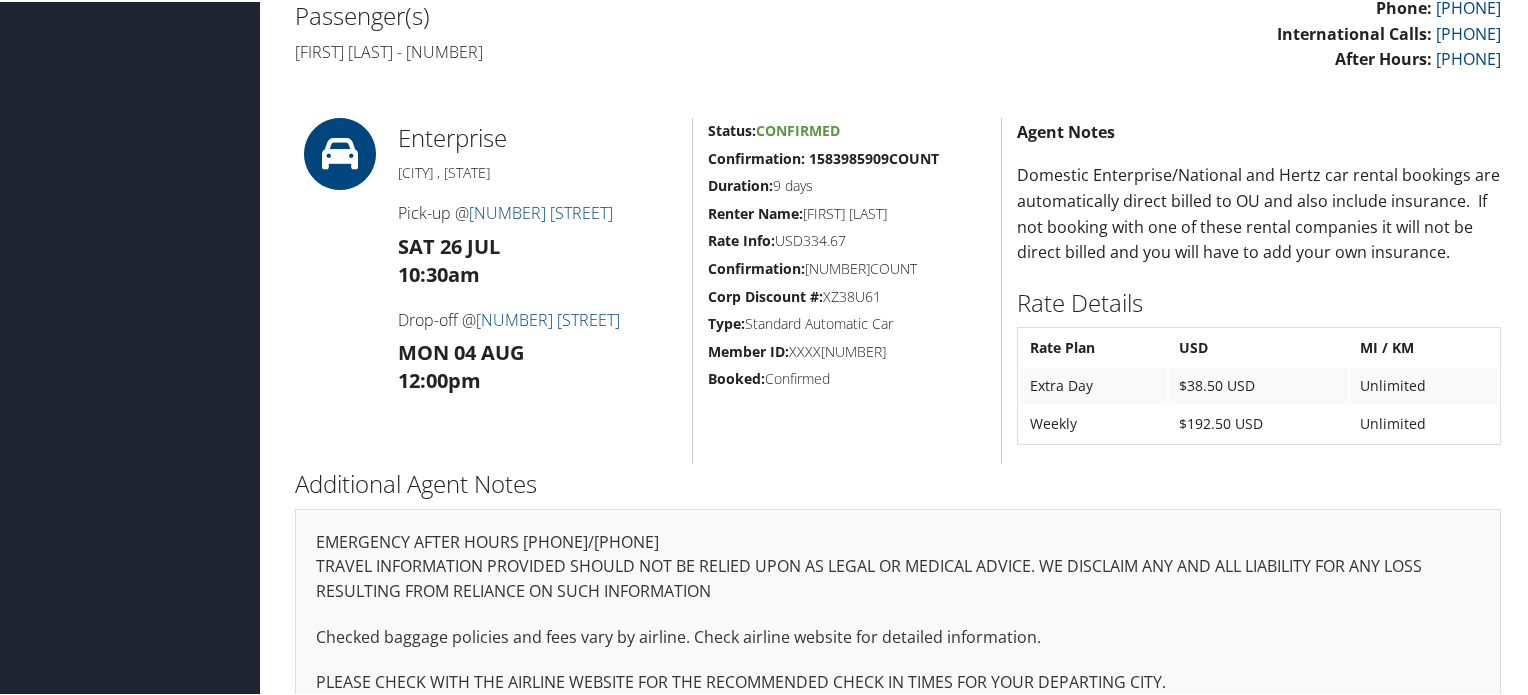 scroll, scrollTop: 569, scrollLeft: 0, axis: vertical 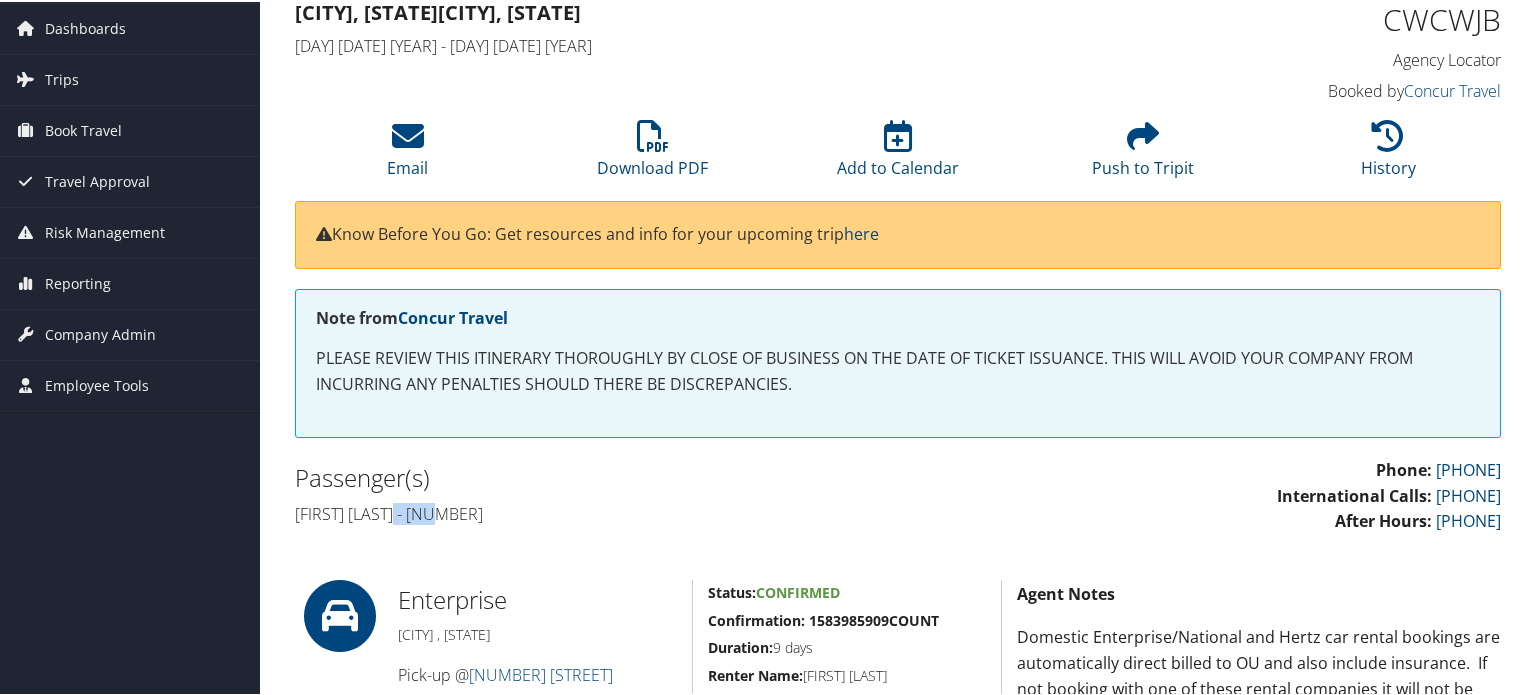 drag, startPoint x: 400, startPoint y: 508, endPoint x: 462, endPoint y: 511, distance: 62.072536 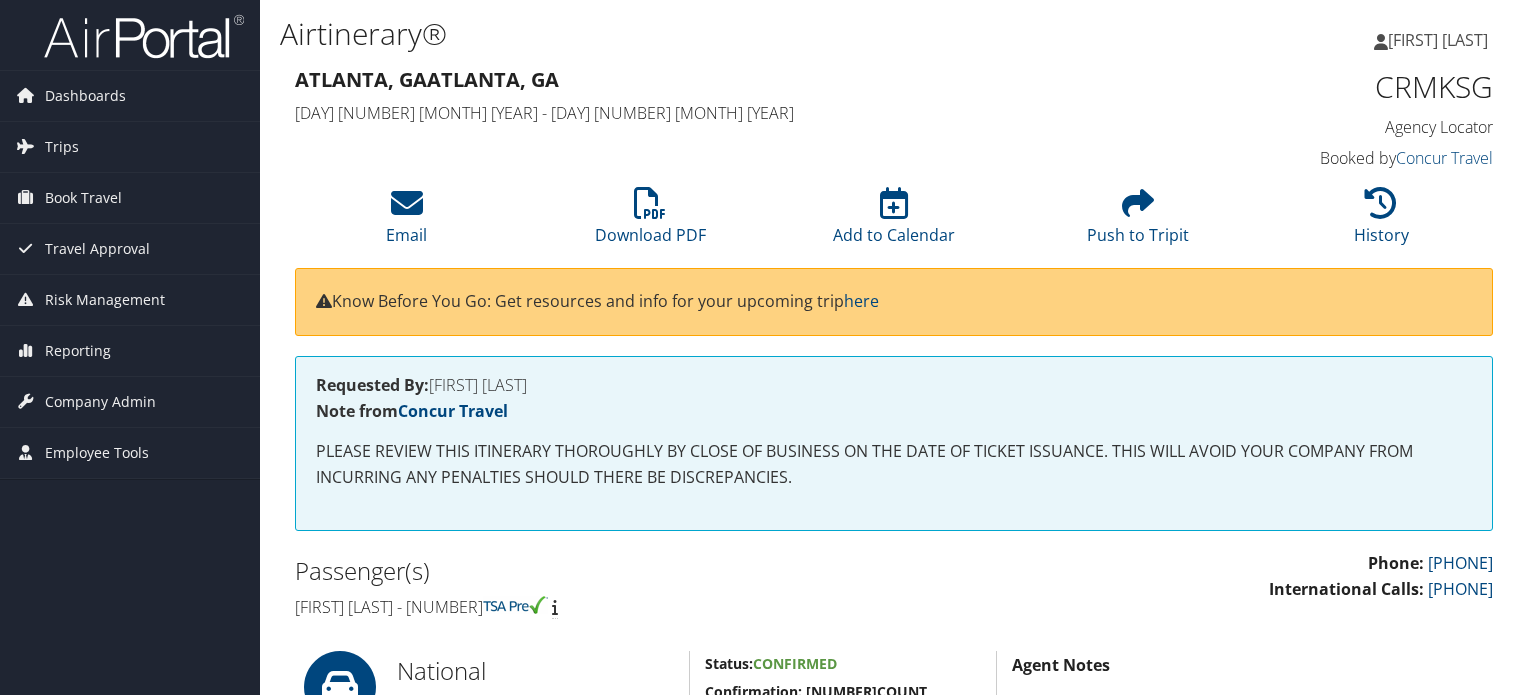 scroll, scrollTop: 100, scrollLeft: 0, axis: vertical 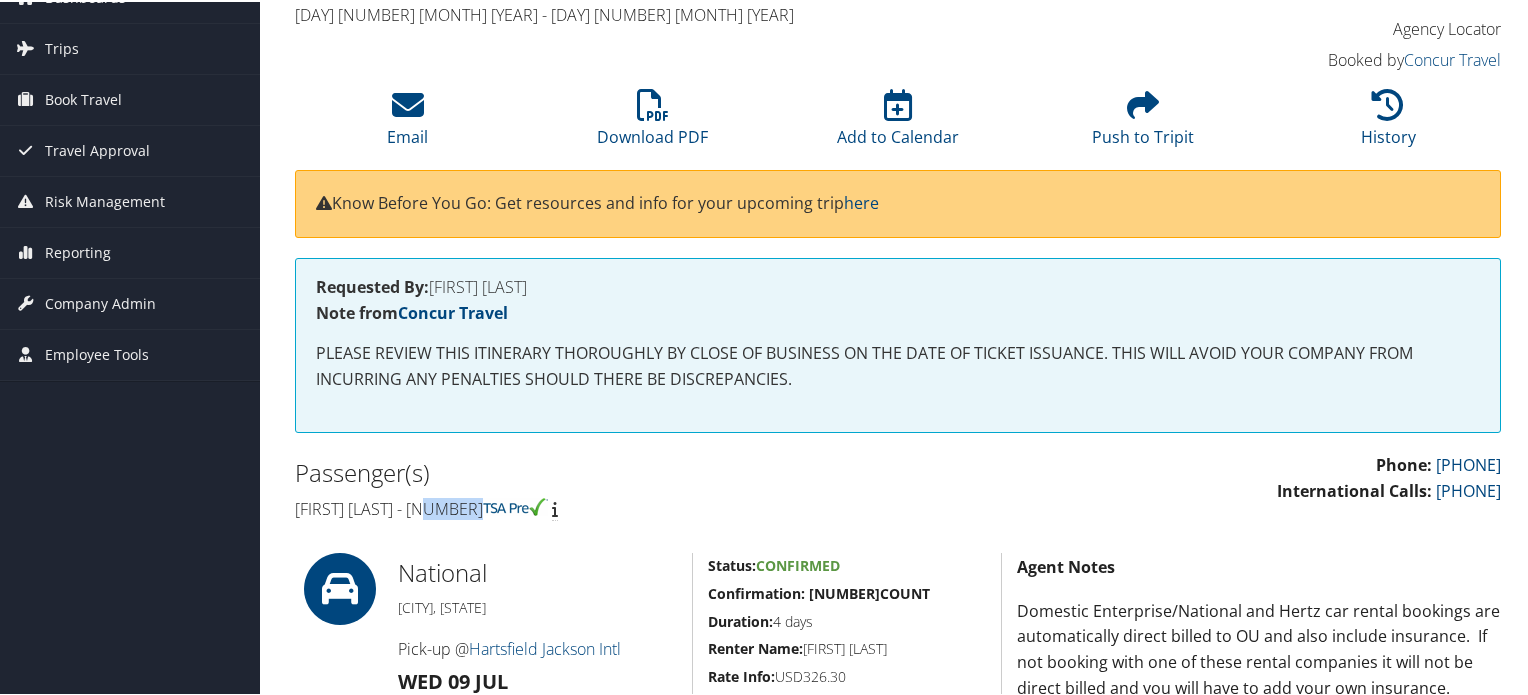 drag, startPoint x: 467, startPoint y: 507, endPoint x: 518, endPoint y: 510, distance: 51.088158 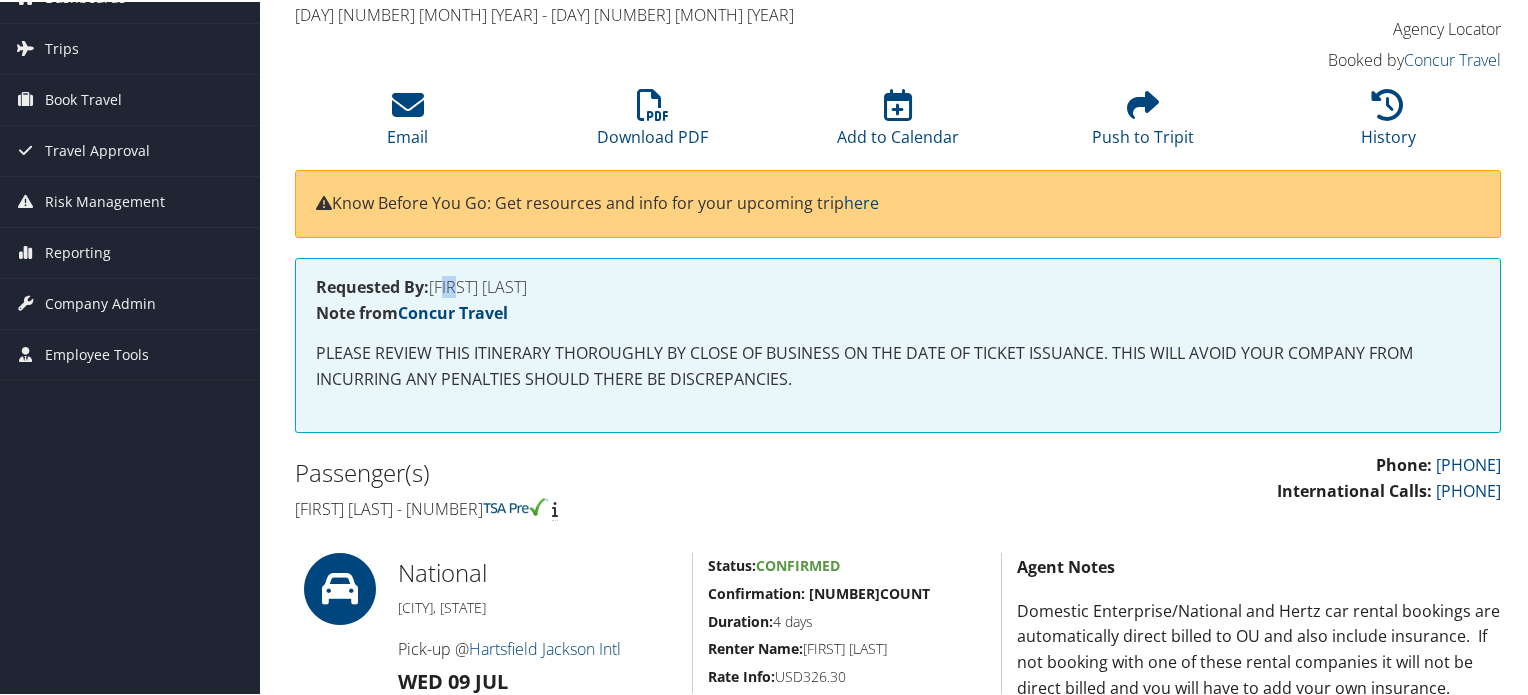 drag, startPoint x: 438, startPoint y: 283, endPoint x: 450, endPoint y: 288, distance: 13 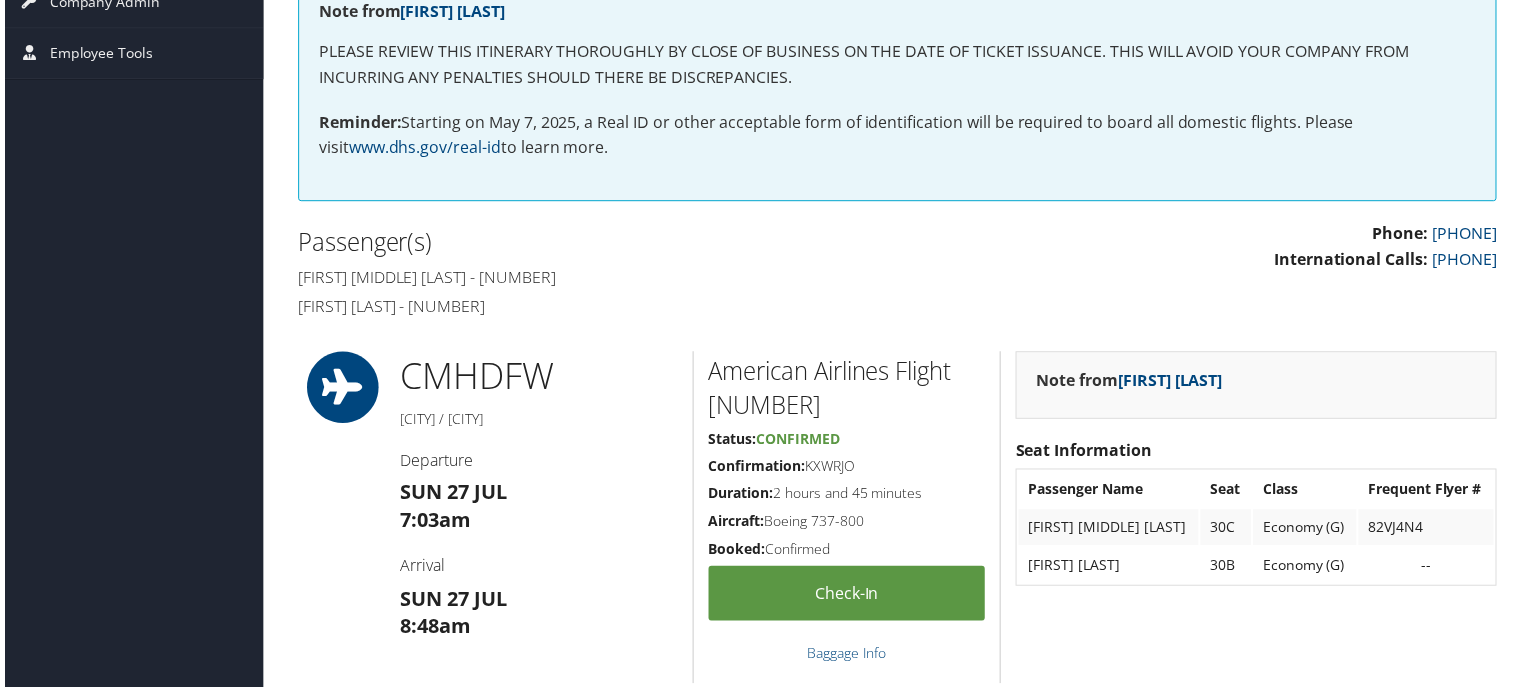 scroll, scrollTop: 100, scrollLeft: 0, axis: vertical 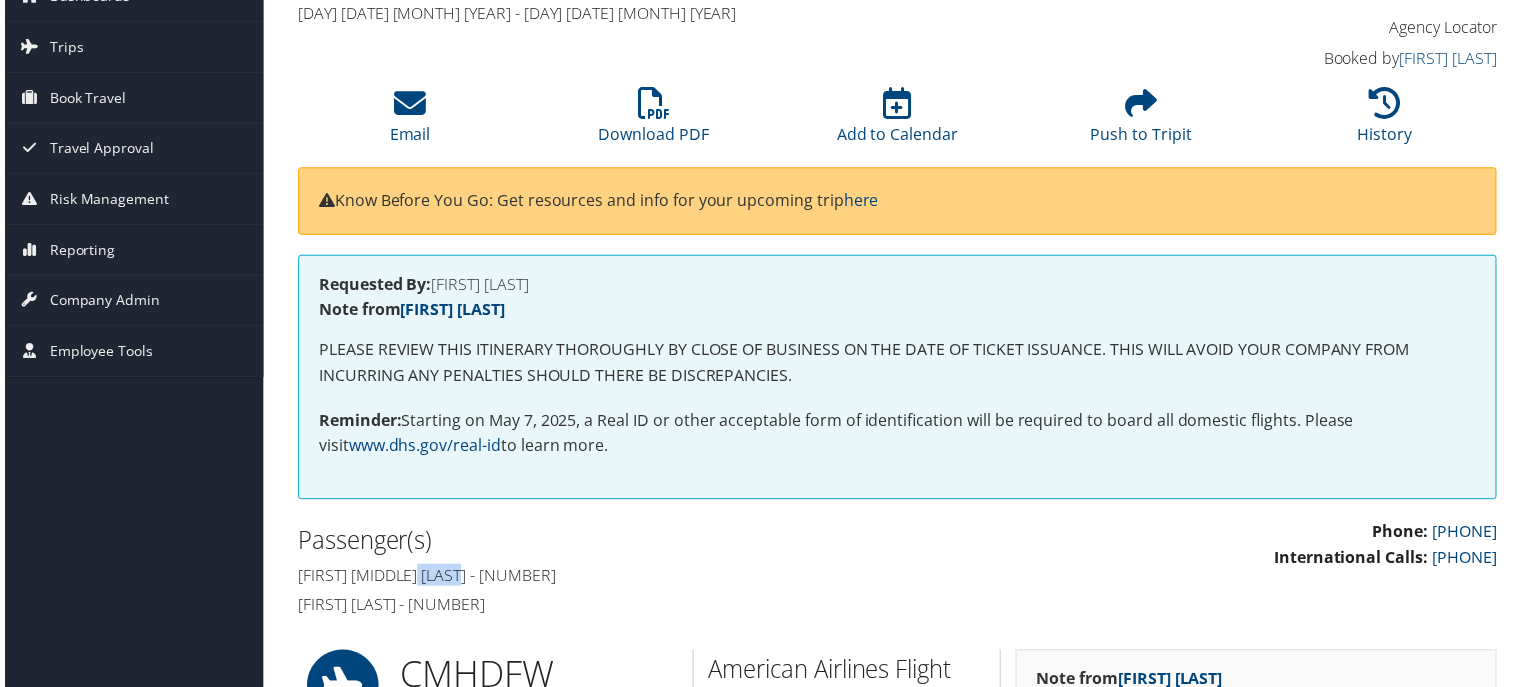 drag, startPoint x: 422, startPoint y: 577, endPoint x: 480, endPoint y: 581, distance: 58.137768 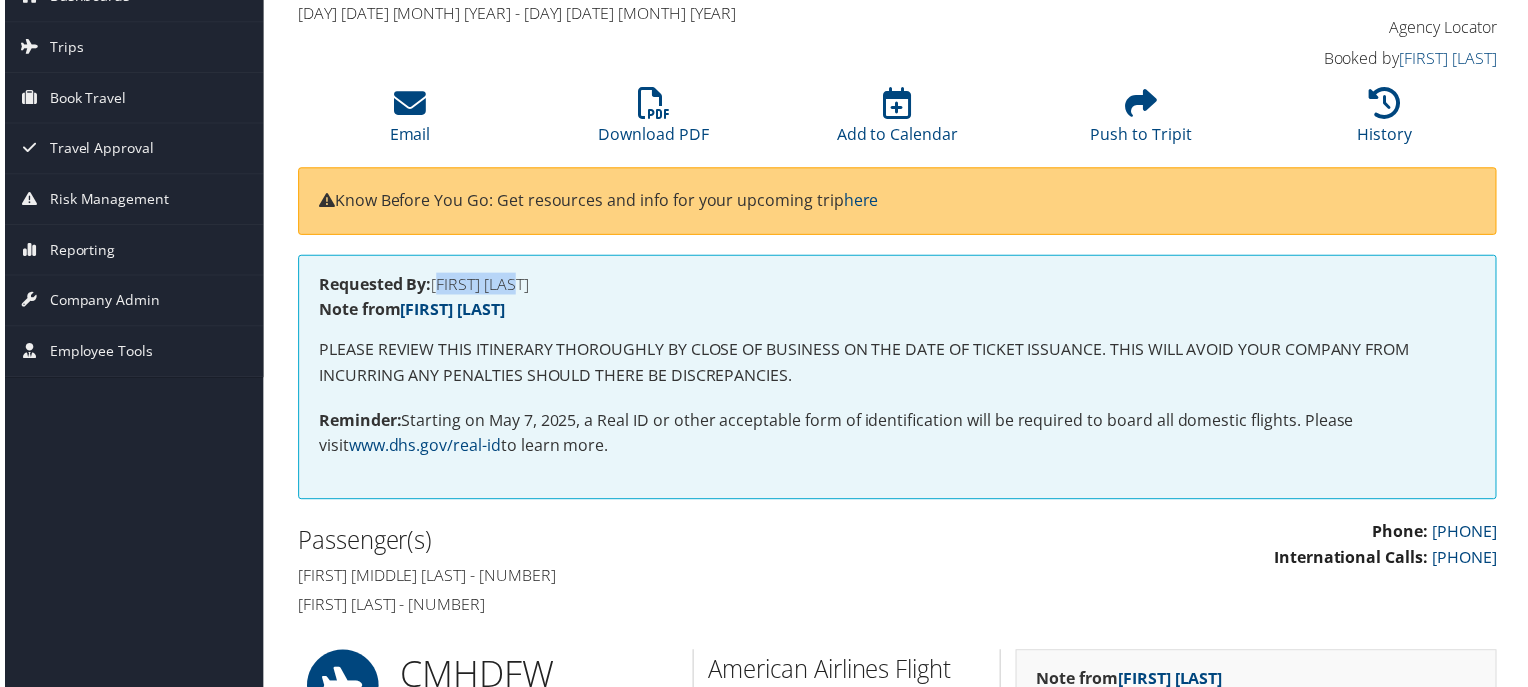drag, startPoint x: 433, startPoint y: 286, endPoint x: 536, endPoint y: 283, distance: 103.04368 